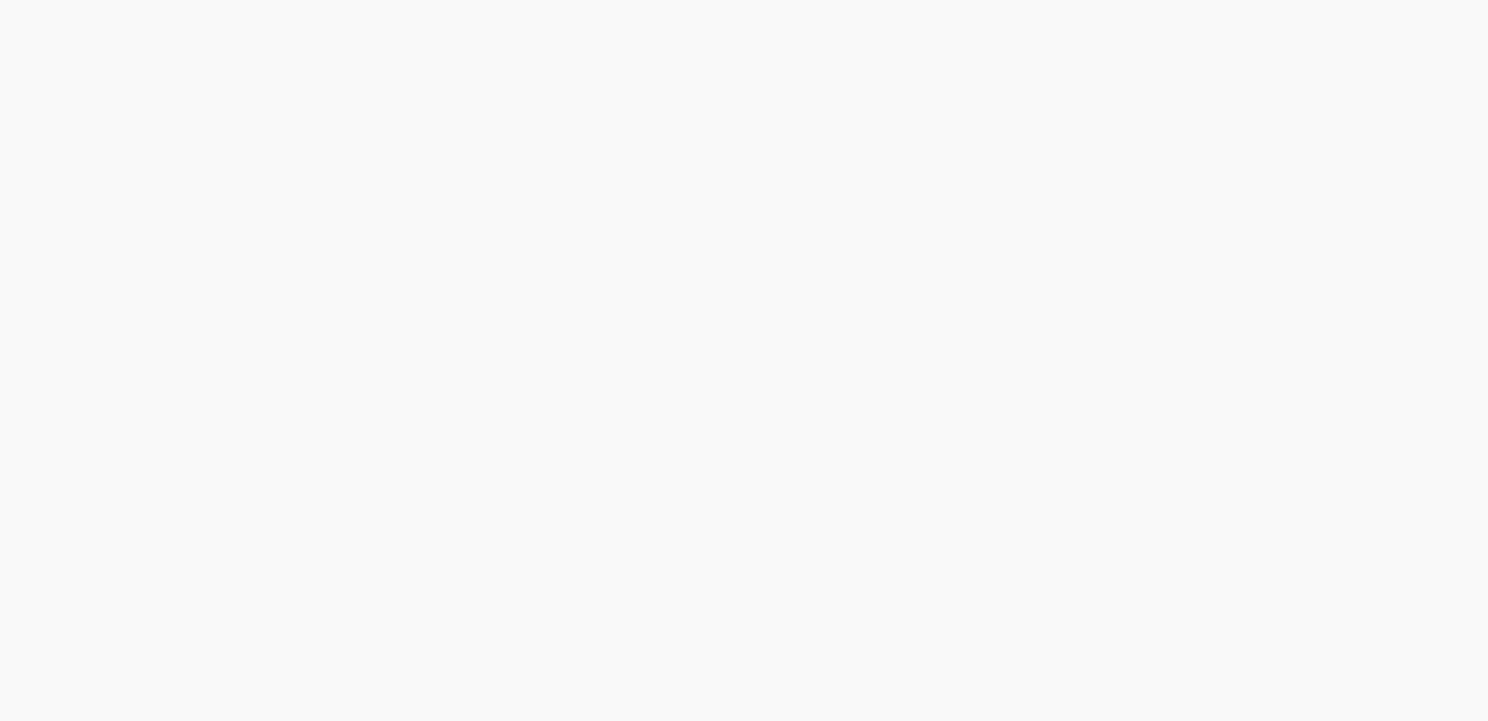 scroll, scrollTop: 0, scrollLeft: 0, axis: both 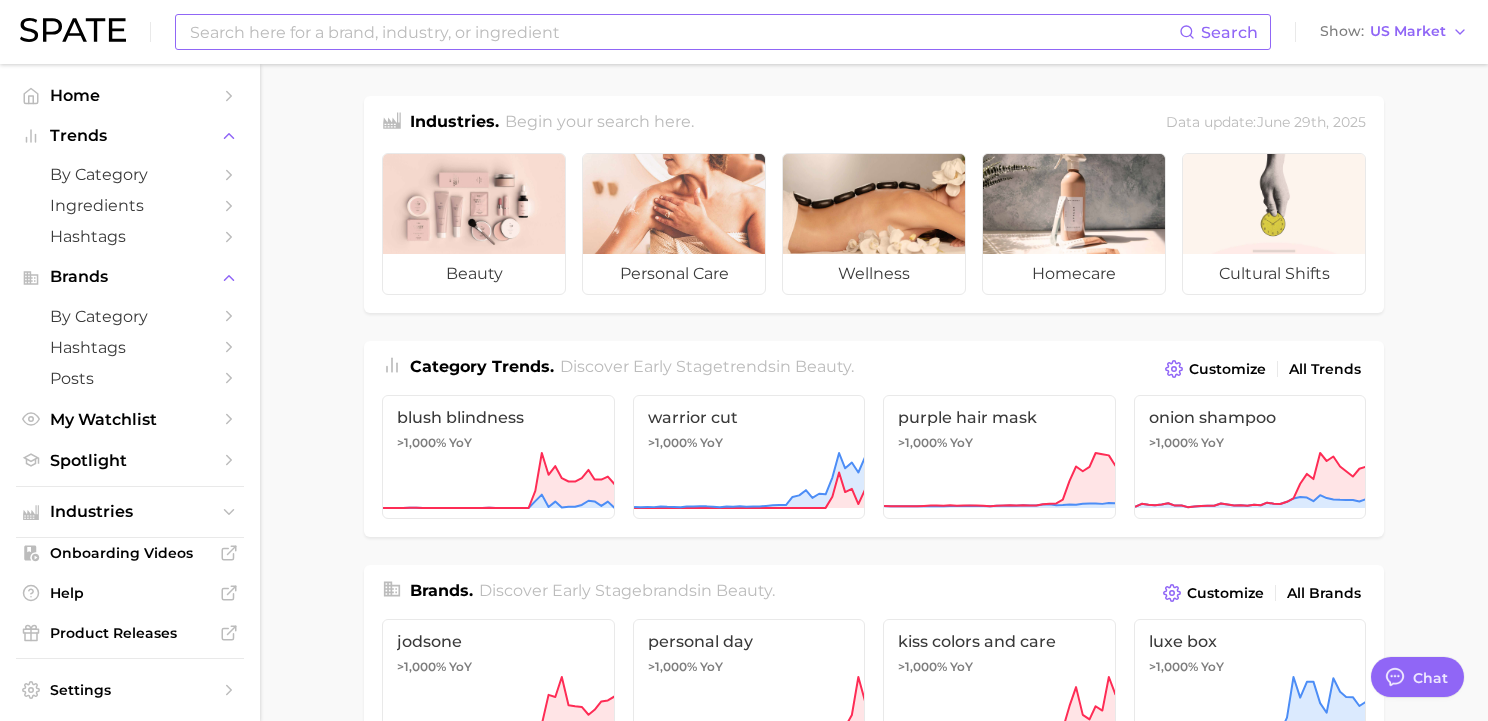 click at bounding box center [683, 32] 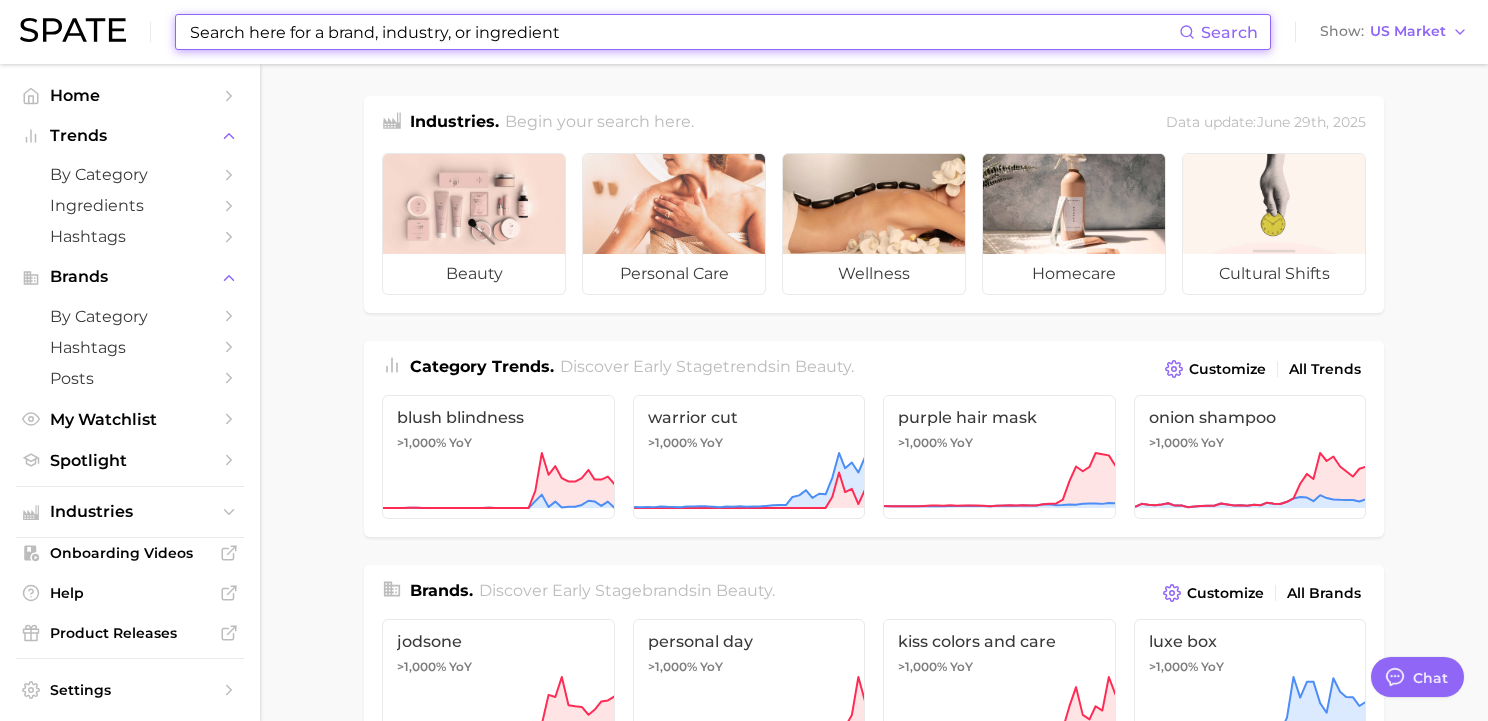 type on "s" 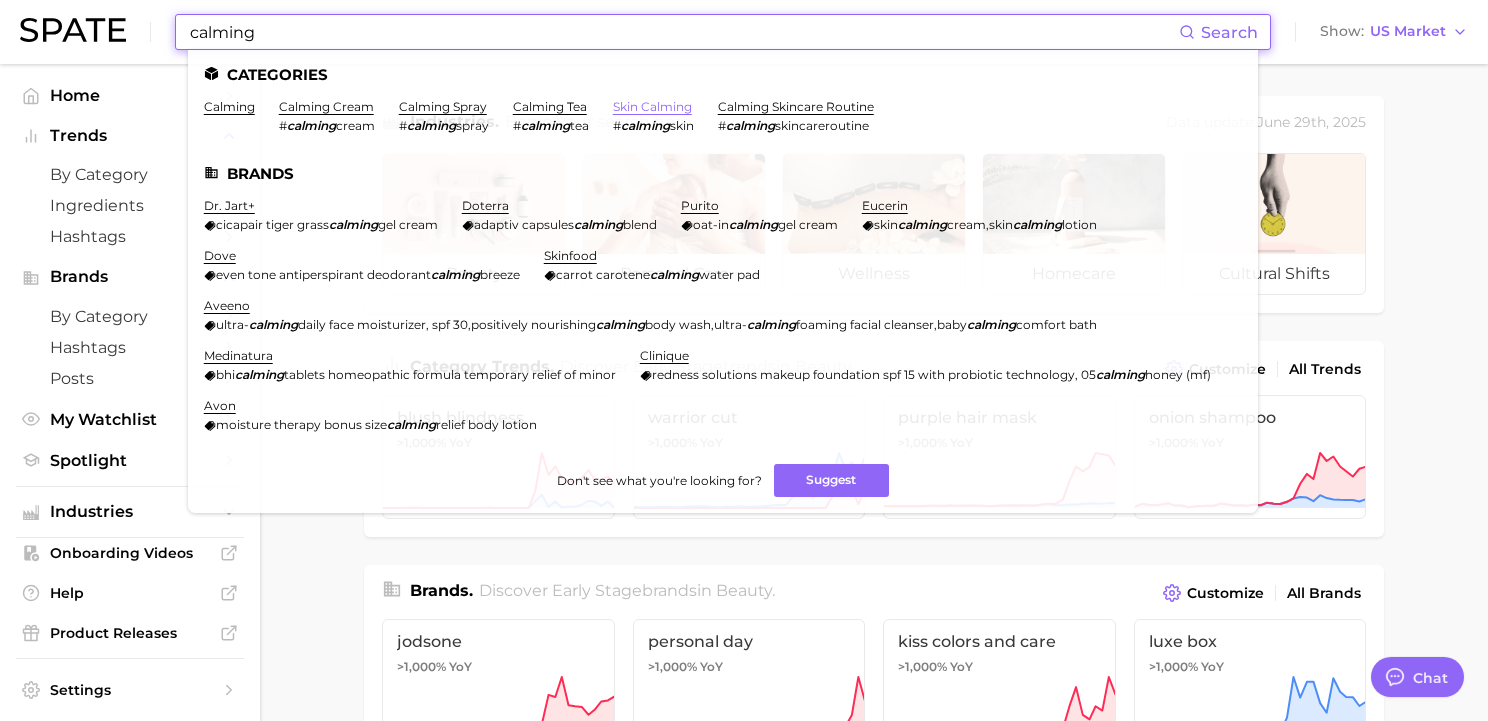 type on "calming" 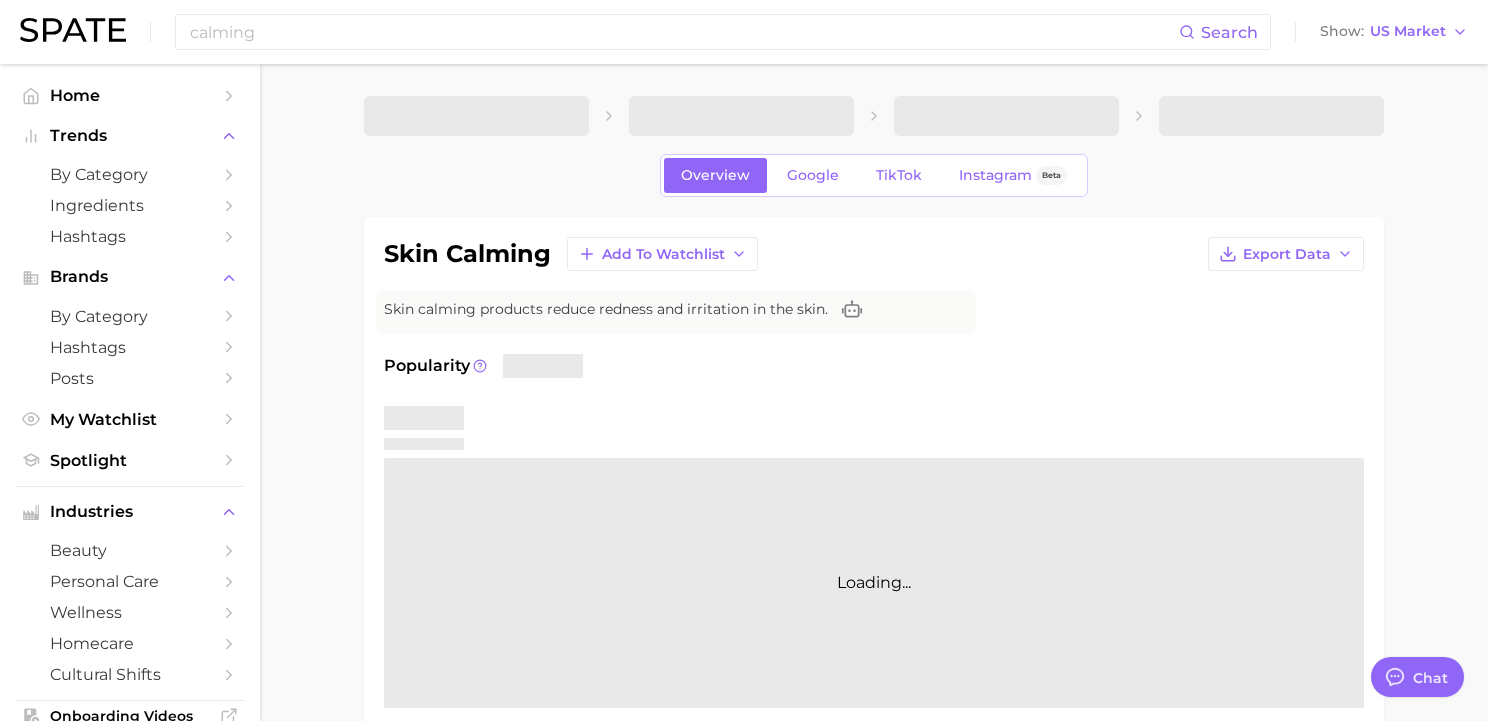 type on "x" 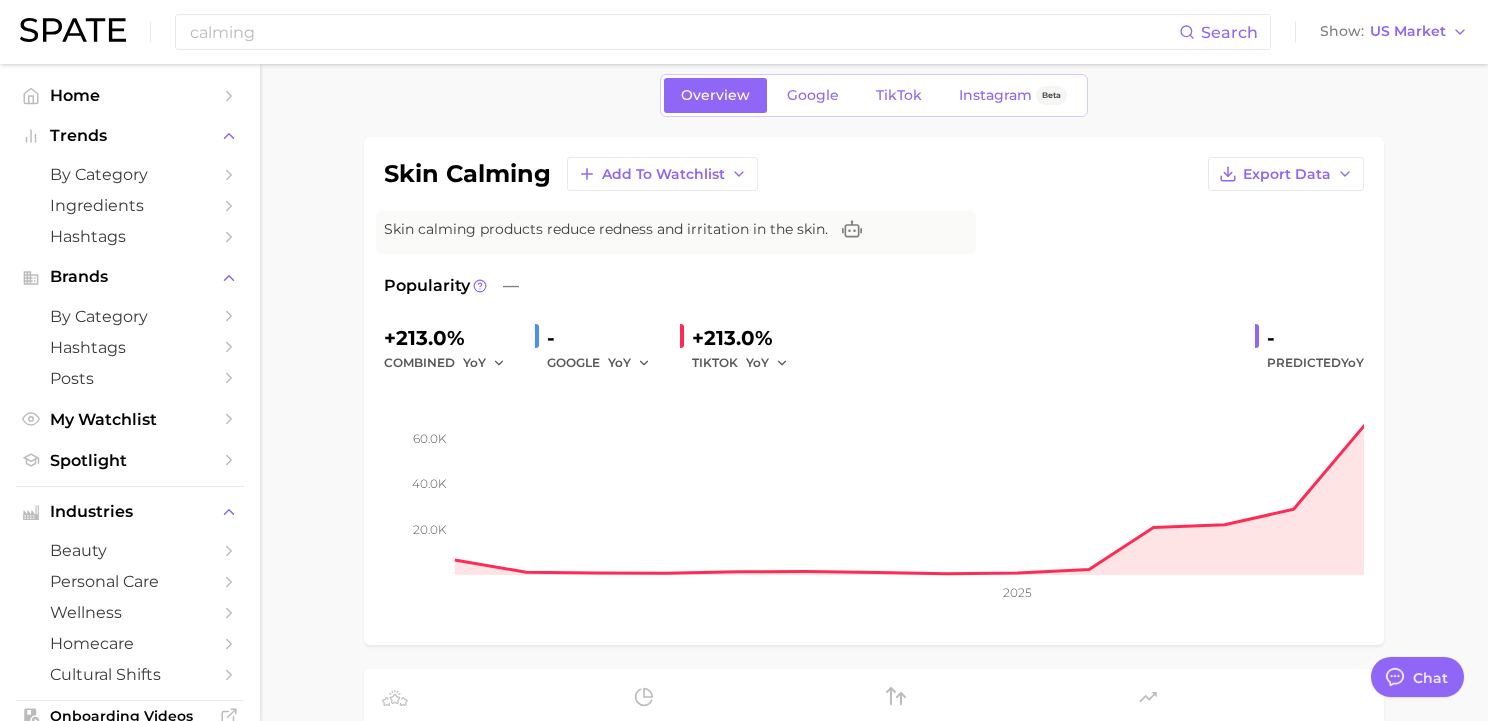 scroll, scrollTop: 110, scrollLeft: 0, axis: vertical 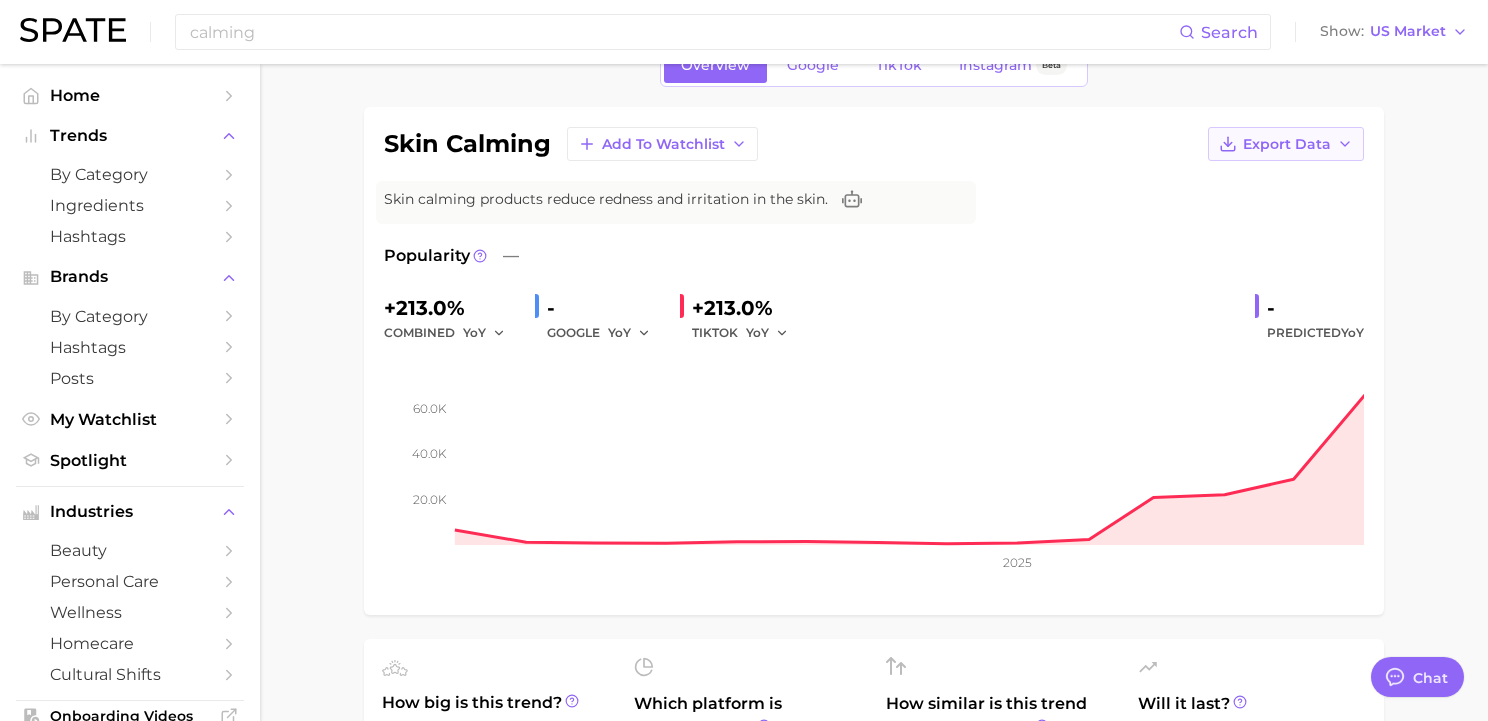 click 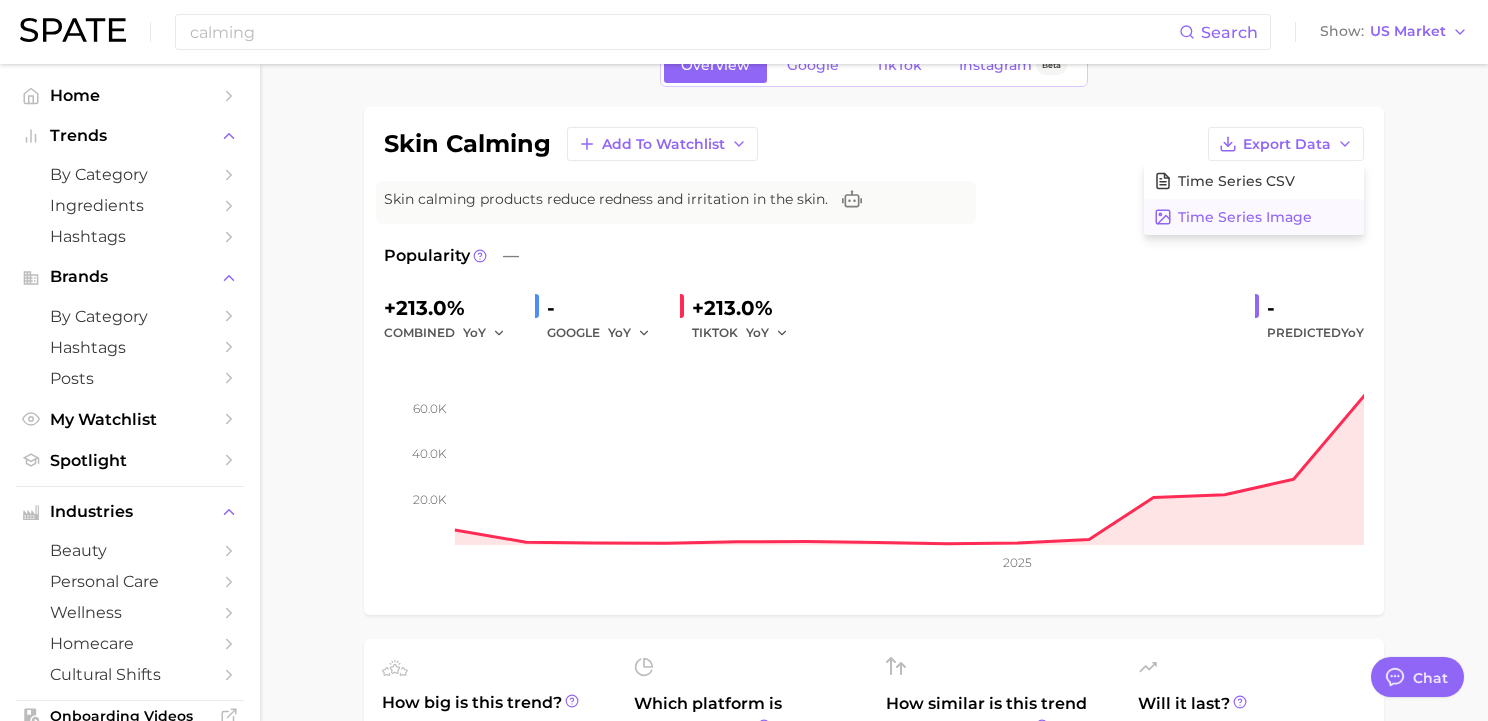 click on "Time Series Image" at bounding box center (1245, 217) 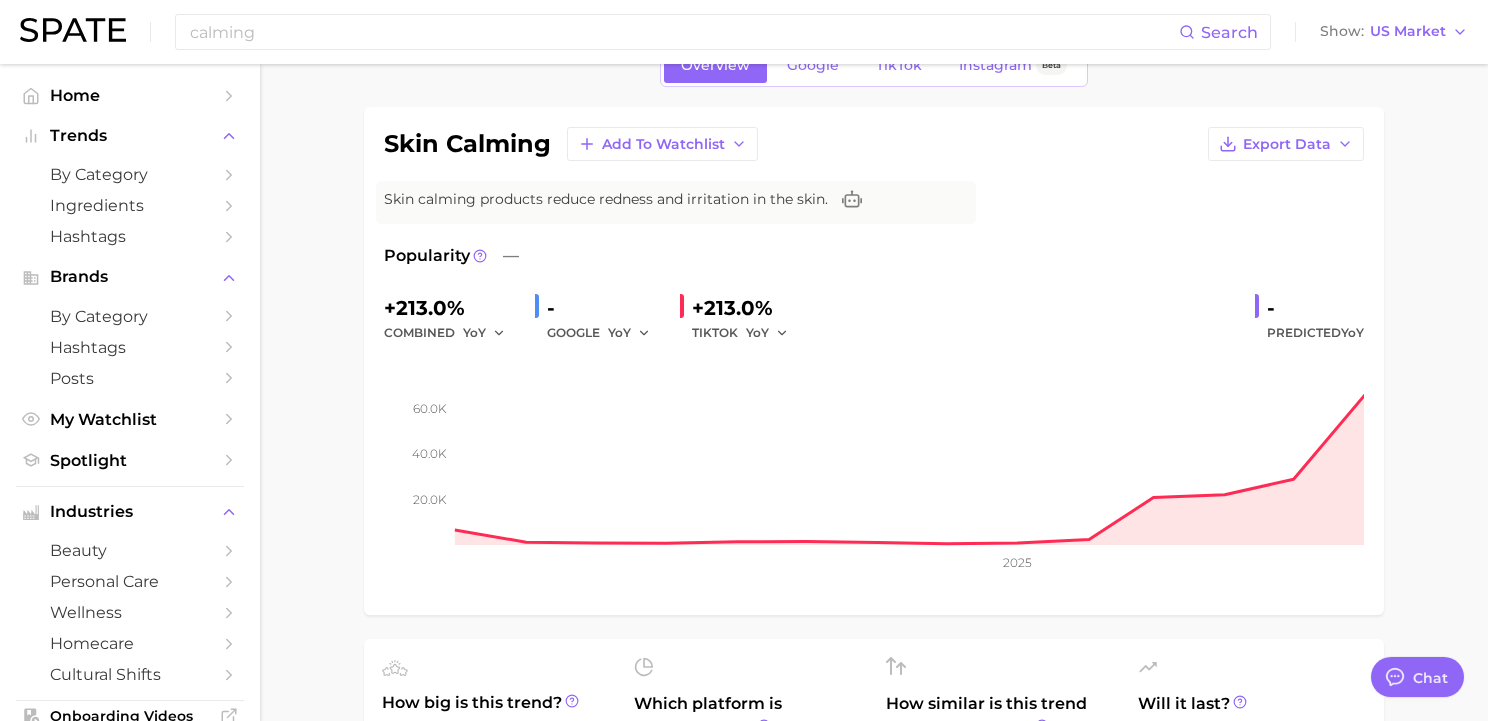 scroll, scrollTop: 0, scrollLeft: 0, axis: both 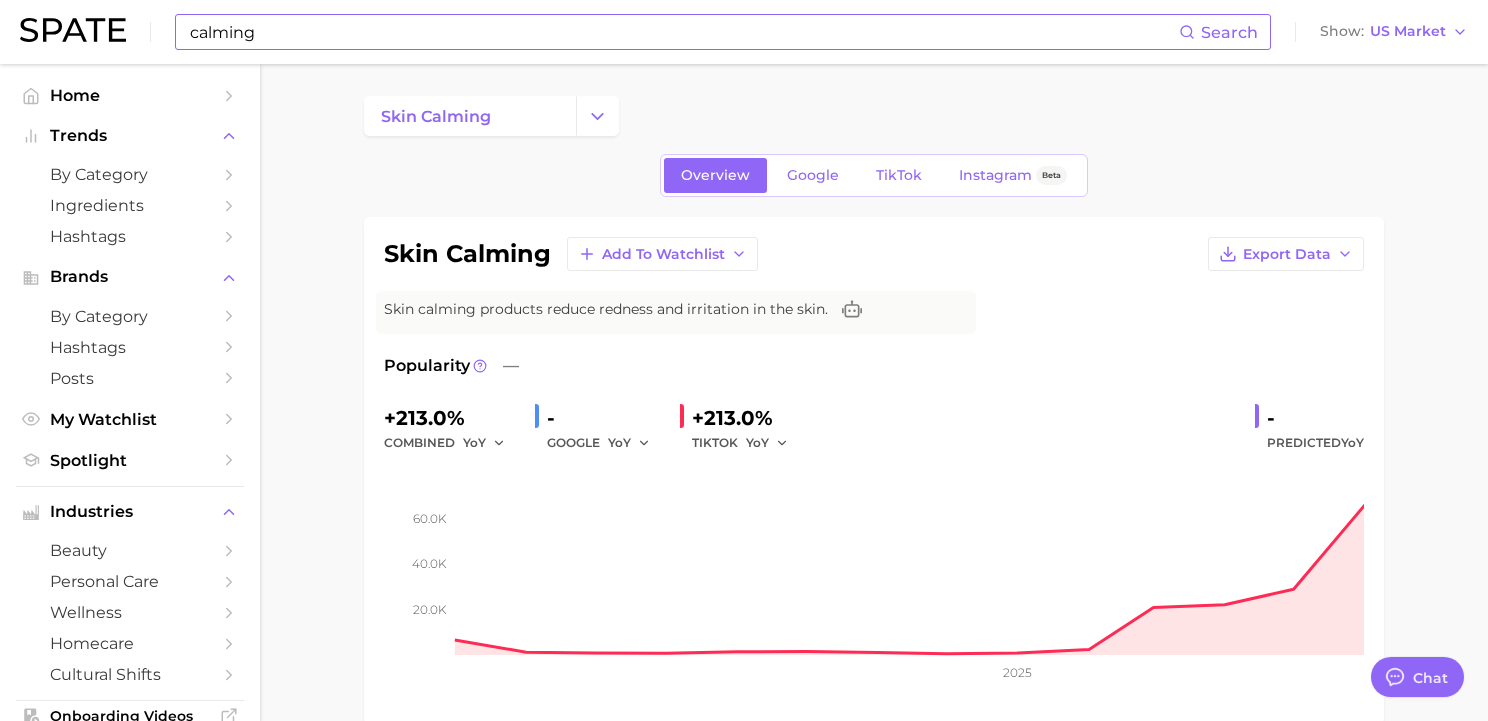 click on "calming" at bounding box center [683, 32] 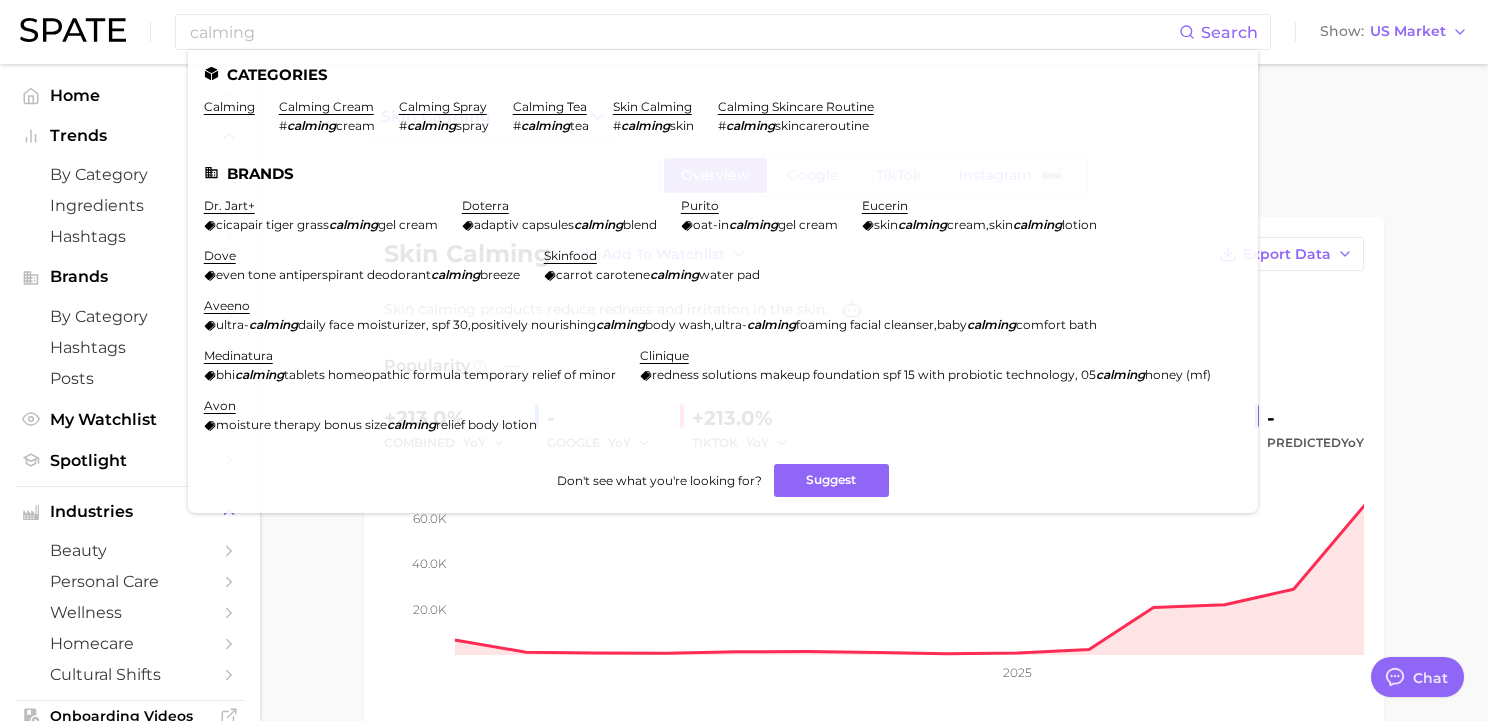 click on "skin calming Overview Google TikTok Instagram Beta skin calming Add to Watchlist Export Data Skin calming products reduce redness and irritation in the skin. Popularity — +213.0% combined YoY - GOOGLE YoY +213.0% TIKTOK YoY - Predicted  YoY 20.0k 40.0k 60.0k 2025 How big is this trend? Insufficient Data - avg.  monthly popularity Which platform is most popular? TikTok 100.0% popularity share How similar is this trend across platforms? Insufficient Data - pop.  convergence Will it last? Insufficient Data - pop.  predicted growth related categories brands Related Categories [NUMBER]  total What are consumers viewing alongside  skin calming ? Export Data Filters concerns   13.3k body parts   5.2k benefits   2.9k ingredients   2.1k beauty trends   1.0k product format   584.9 Columns group Popularity YoY QoQ skin calming chemical burn concerns 6.2k Very high +513.2% +46.2% skin calming skin body parts 4.9k Very high +60.7% +215.1% skin calming perimenopause skin concerns 4.8k - >1,000% skin calming irritated skin wax" at bounding box center [874, 1071] 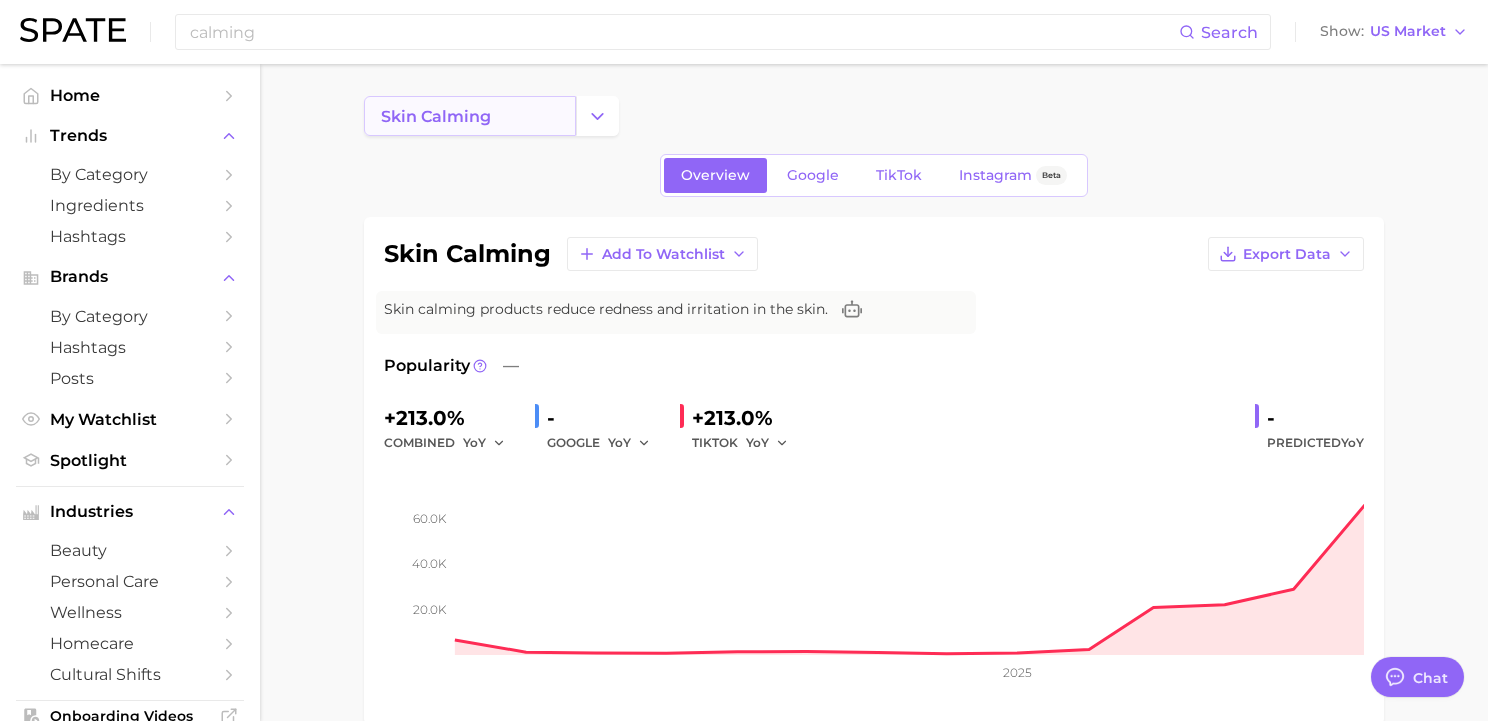 click on "skin calming" at bounding box center (470, 116) 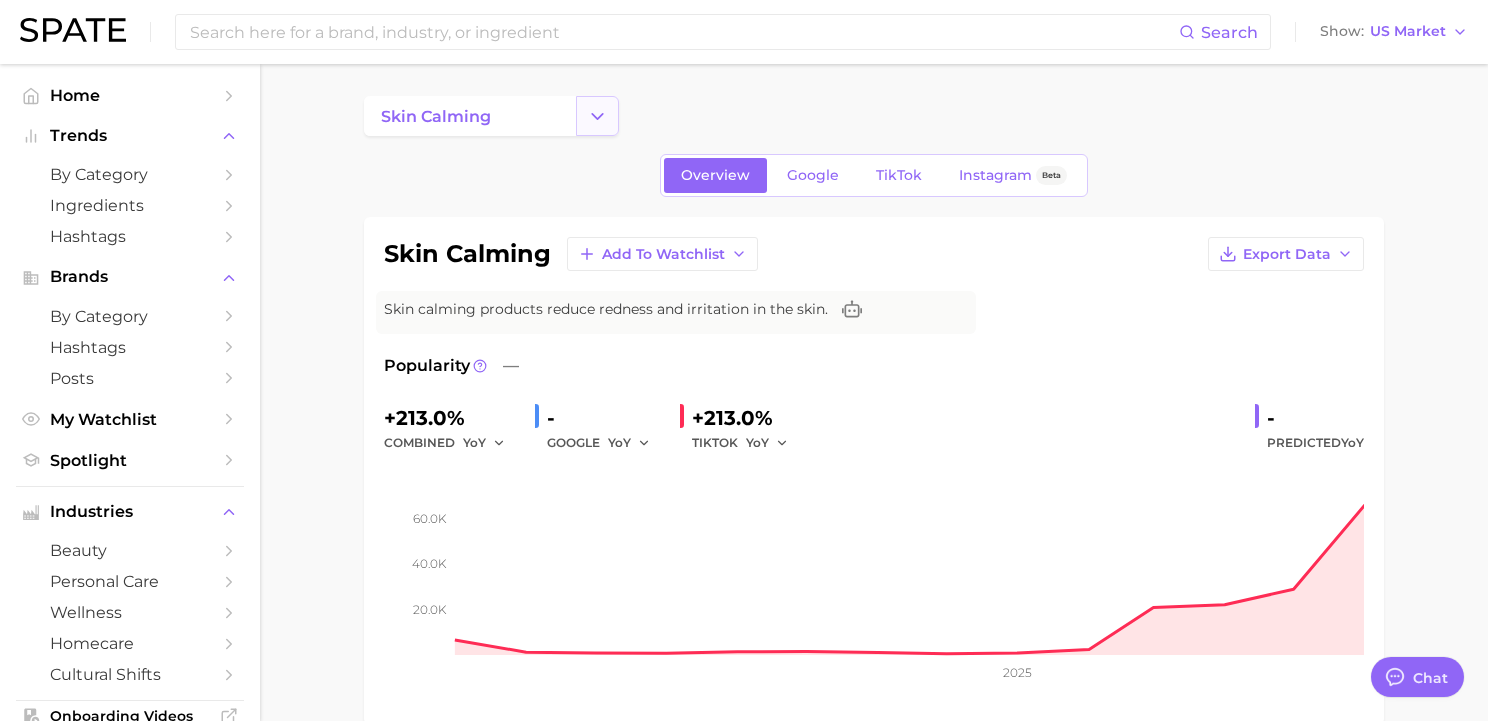 click 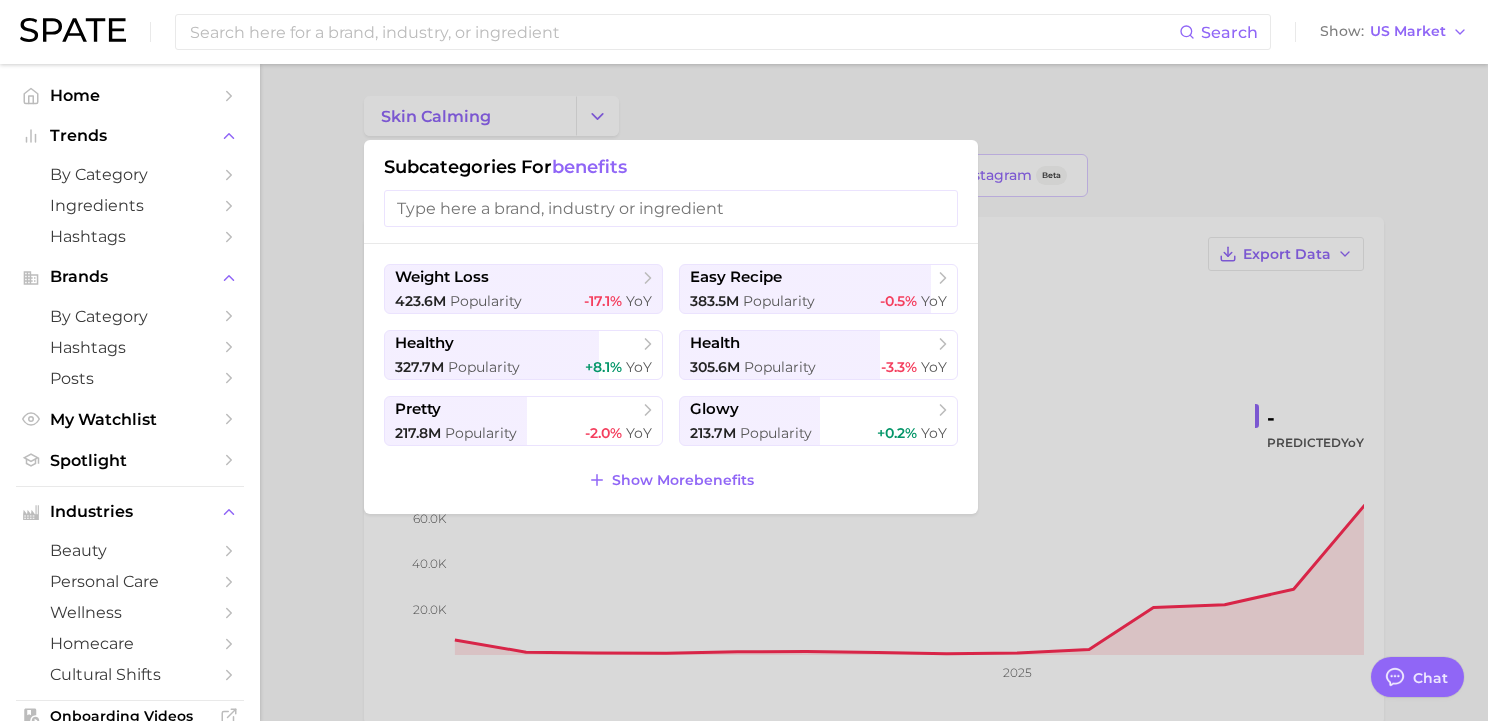 click at bounding box center [744, 360] 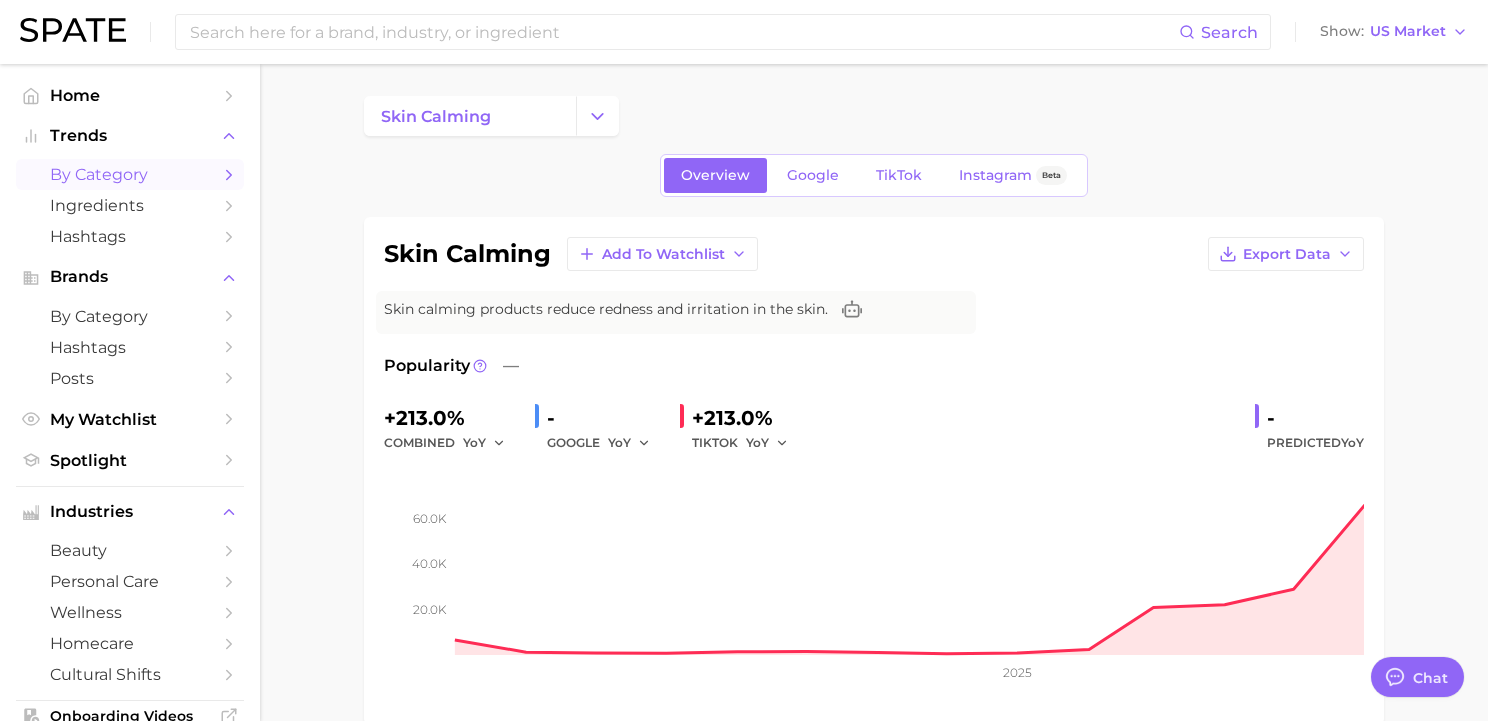 click on "by Category" at bounding box center [130, 174] 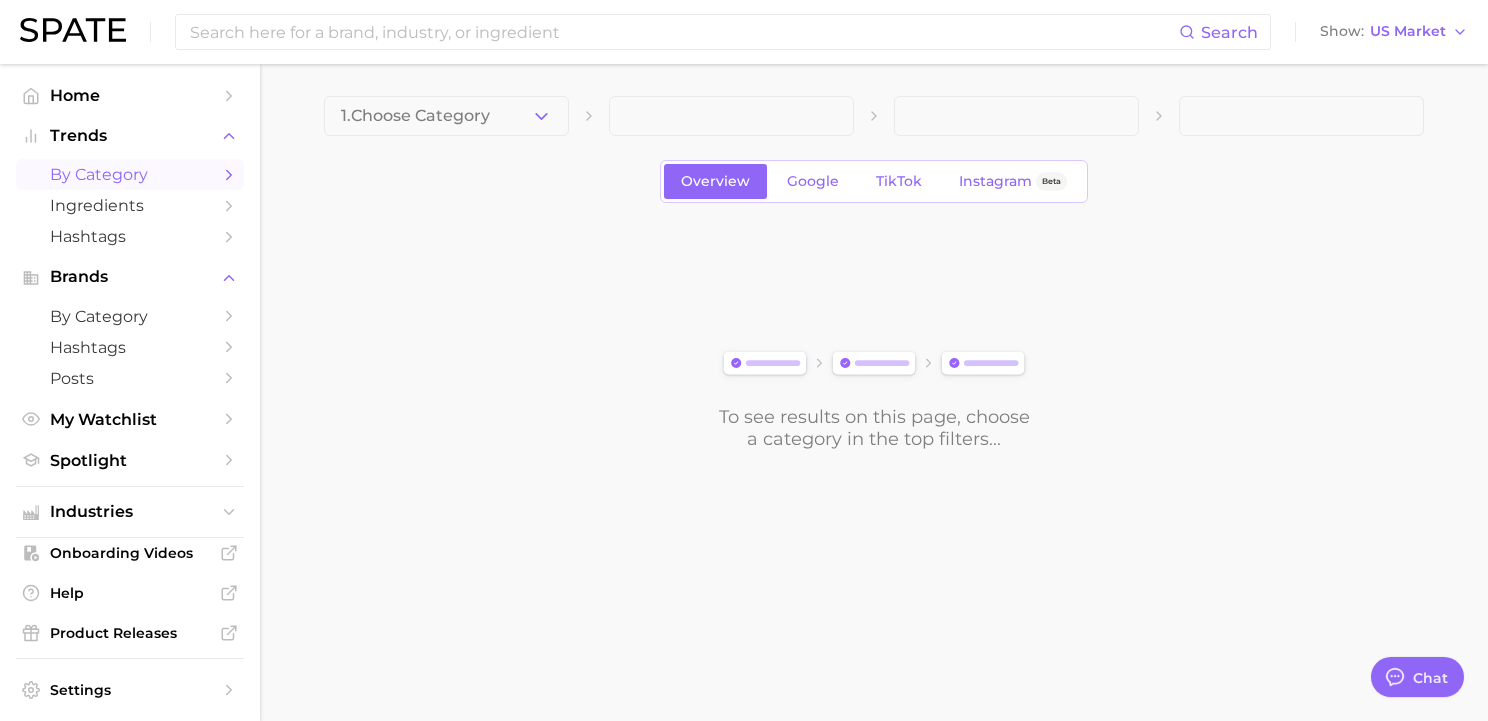 click on "1.  Choose Category" at bounding box center [446, 116] 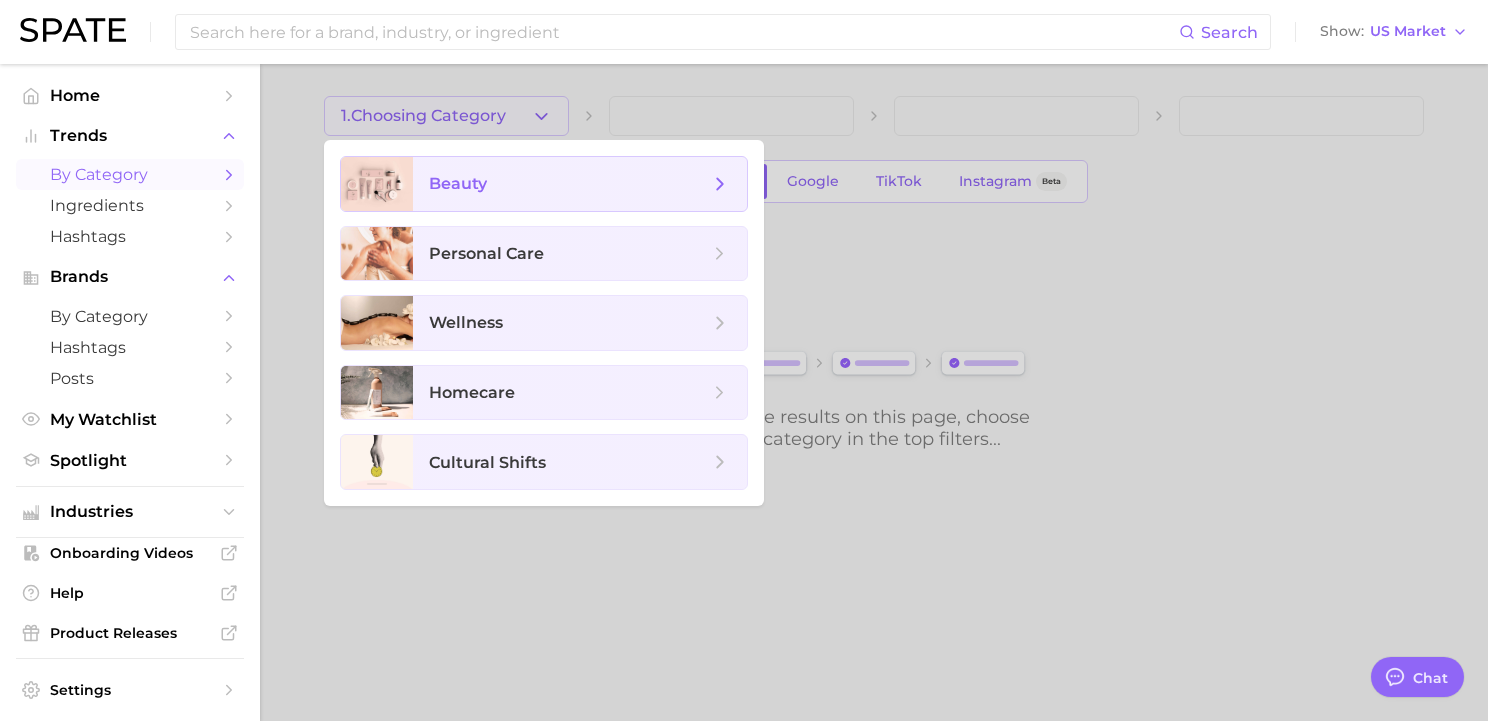 click on "beauty" at bounding box center (580, 184) 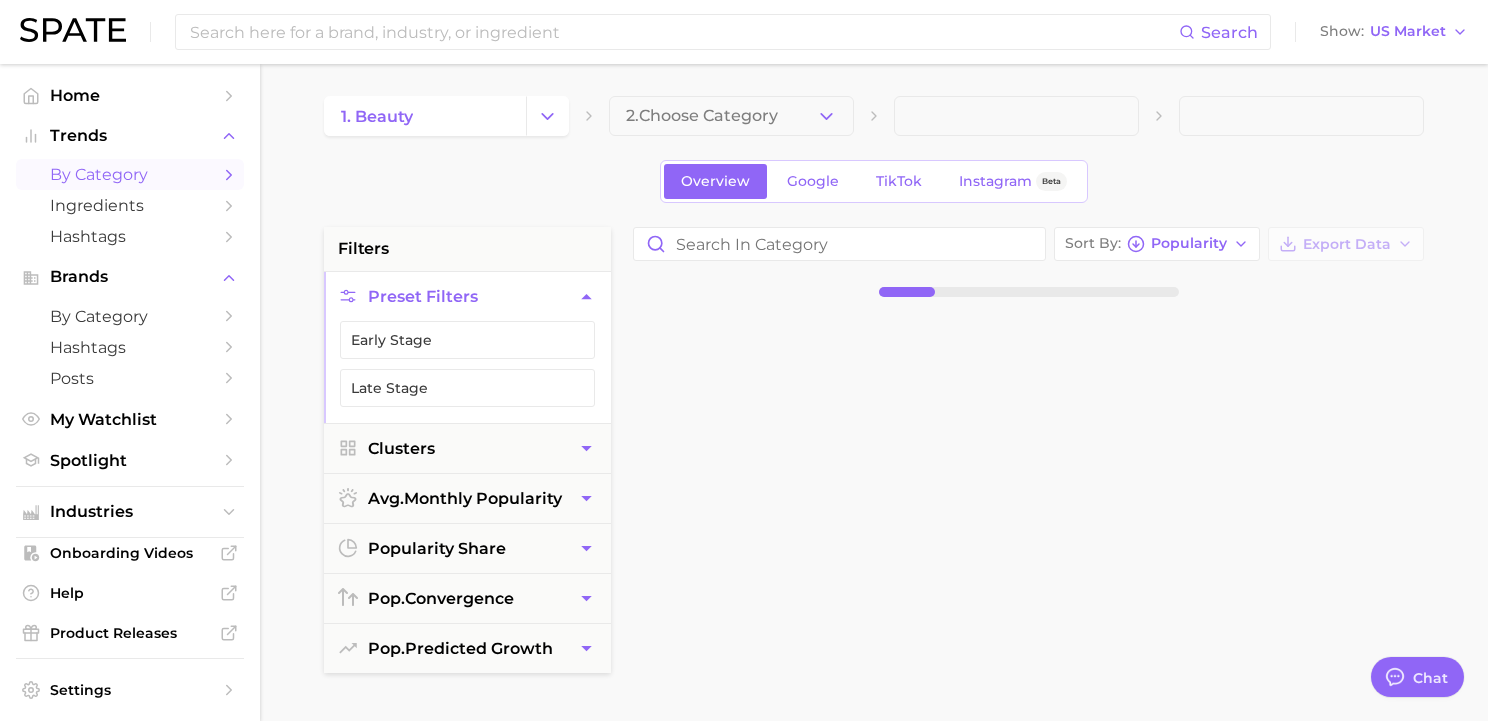 click on "2.  Choose Category" at bounding box center (731, 116) 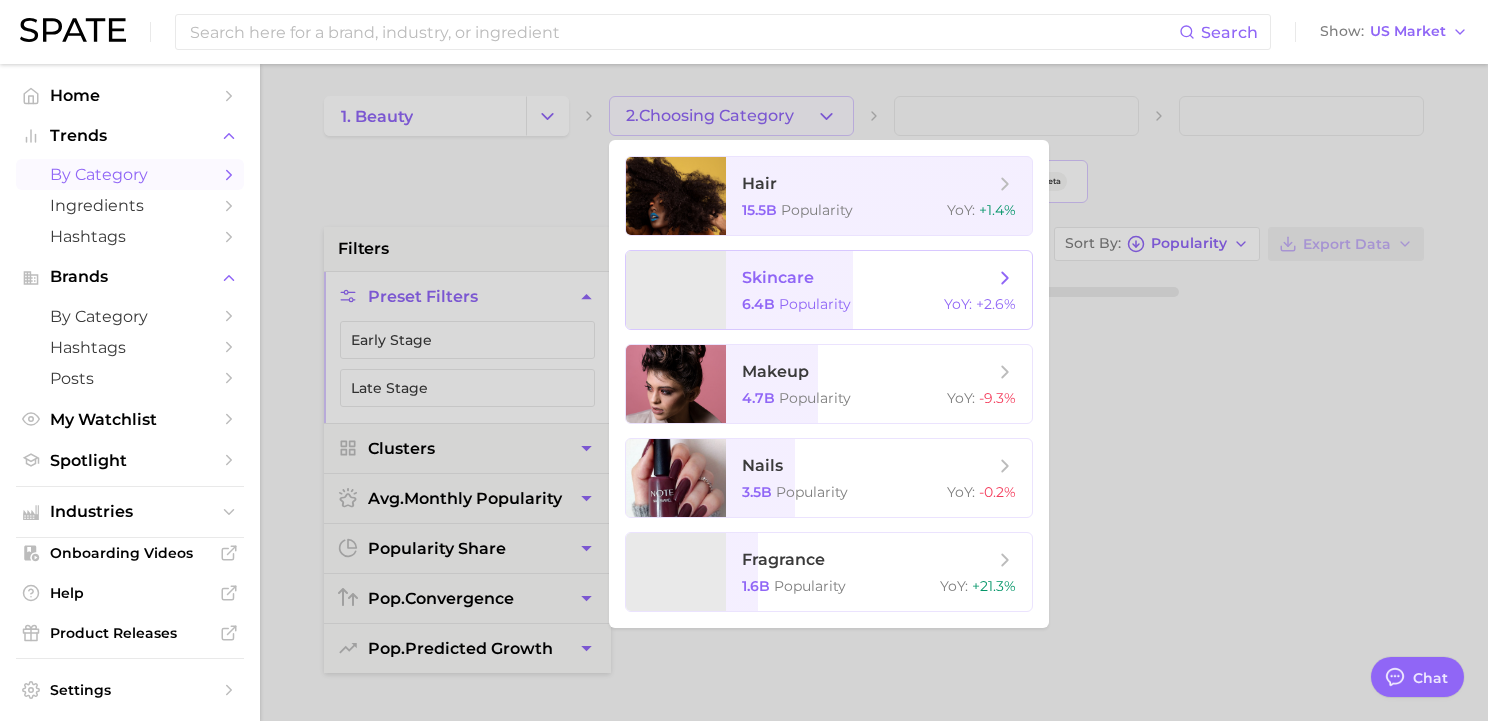 click on "skincare" at bounding box center [868, 278] 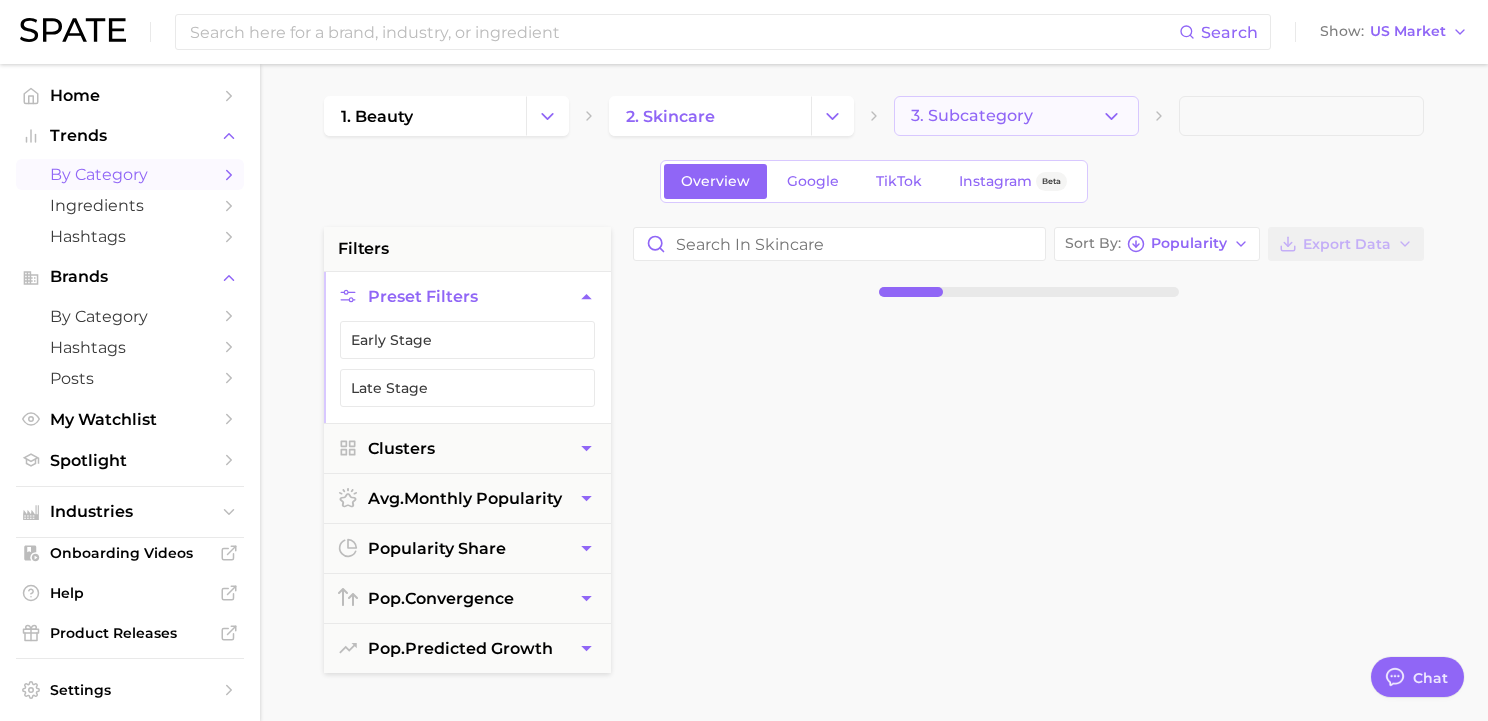 click 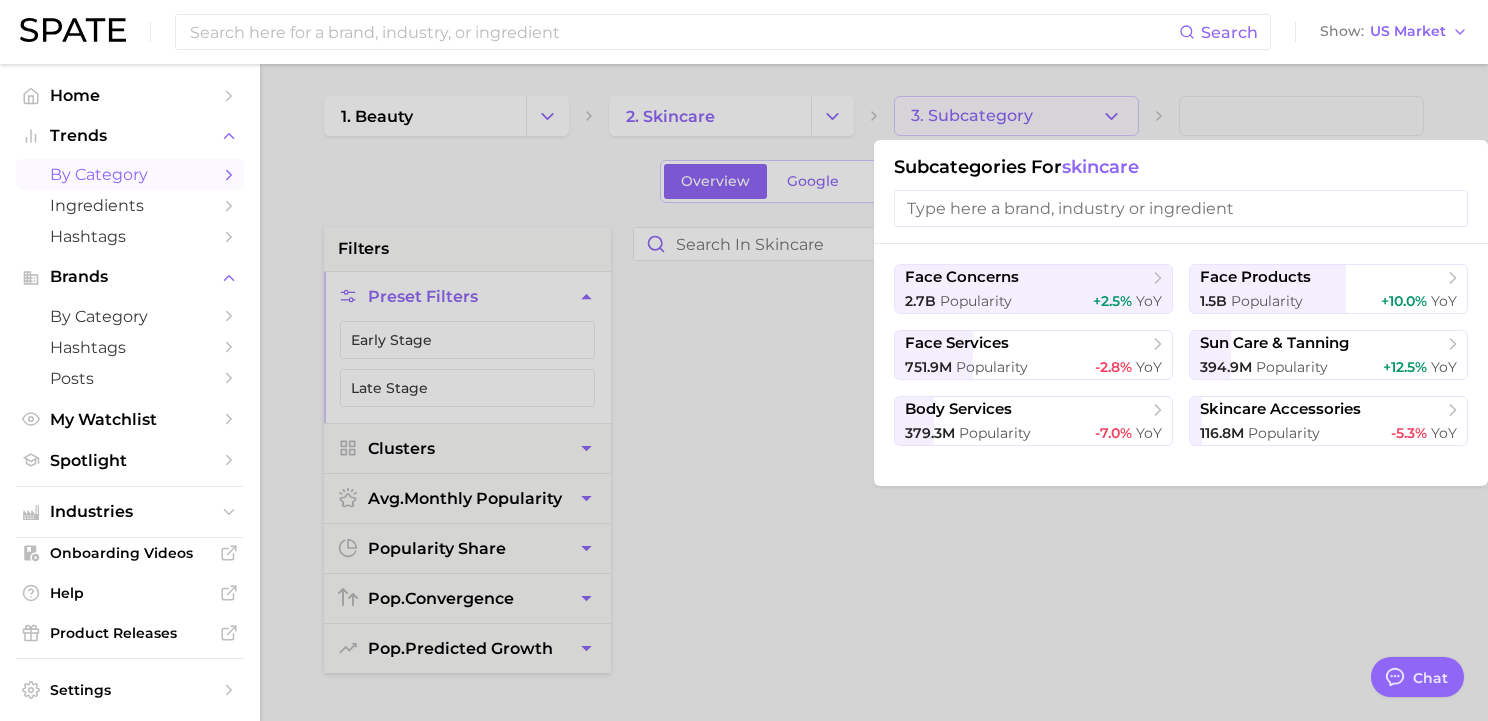 drag, startPoint x: 1119, startPoint y: 200, endPoint x: 1276, endPoint y: 188, distance: 157.45793 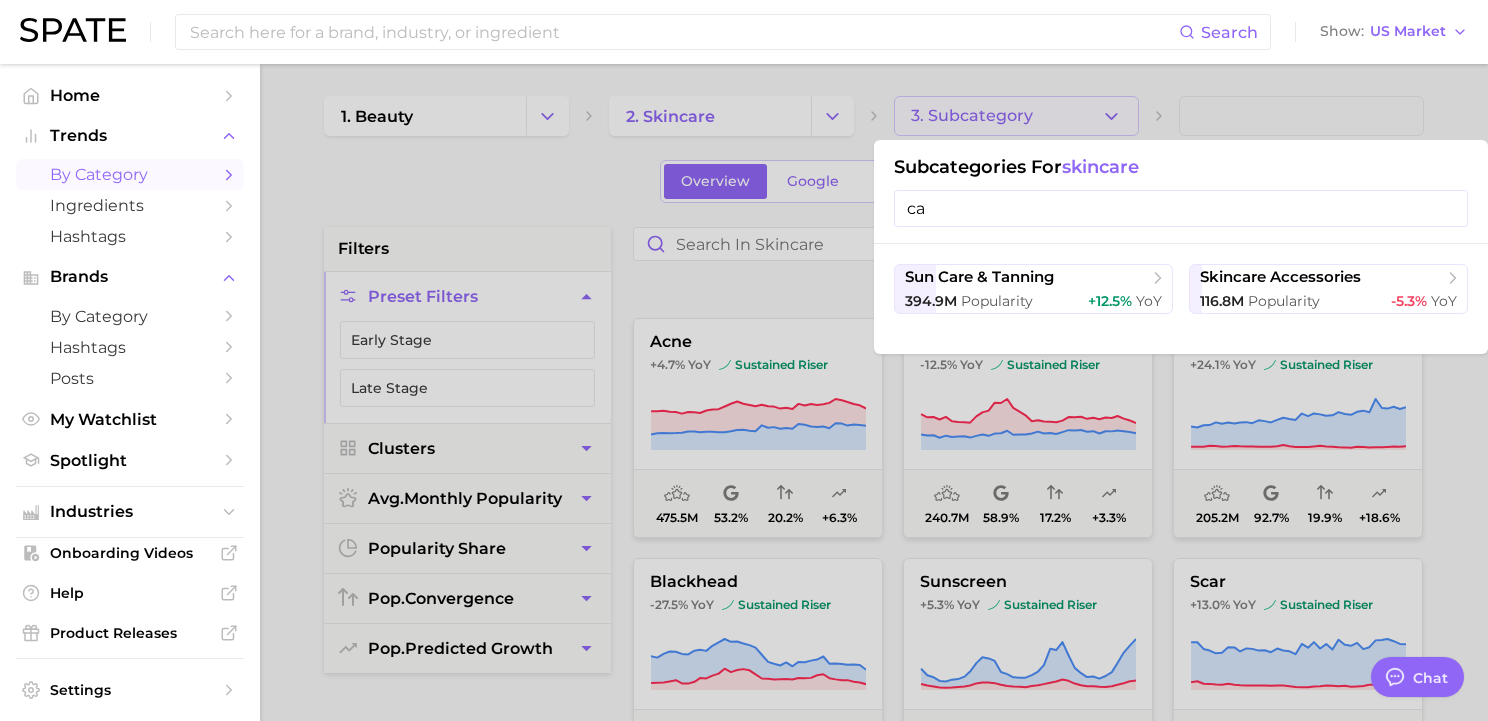 type on "c" 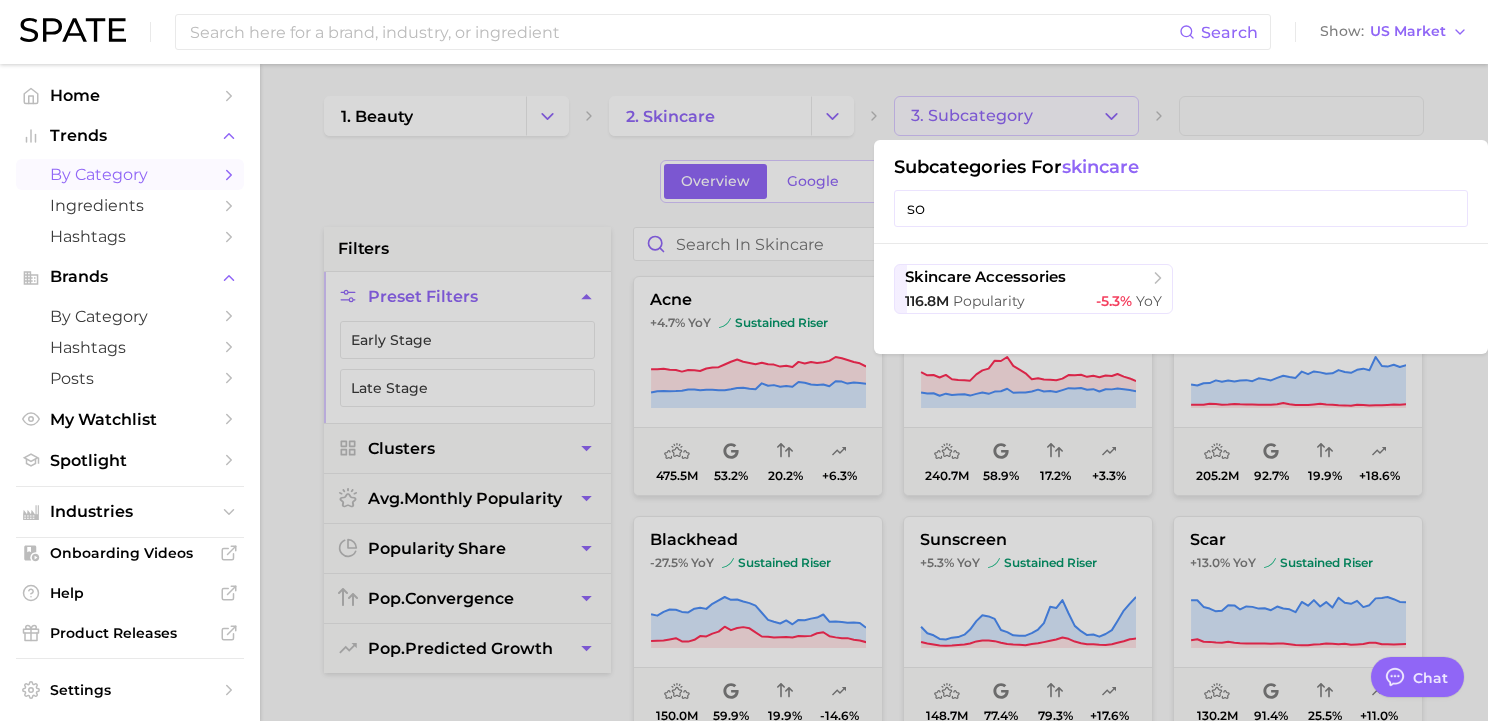 type on "s" 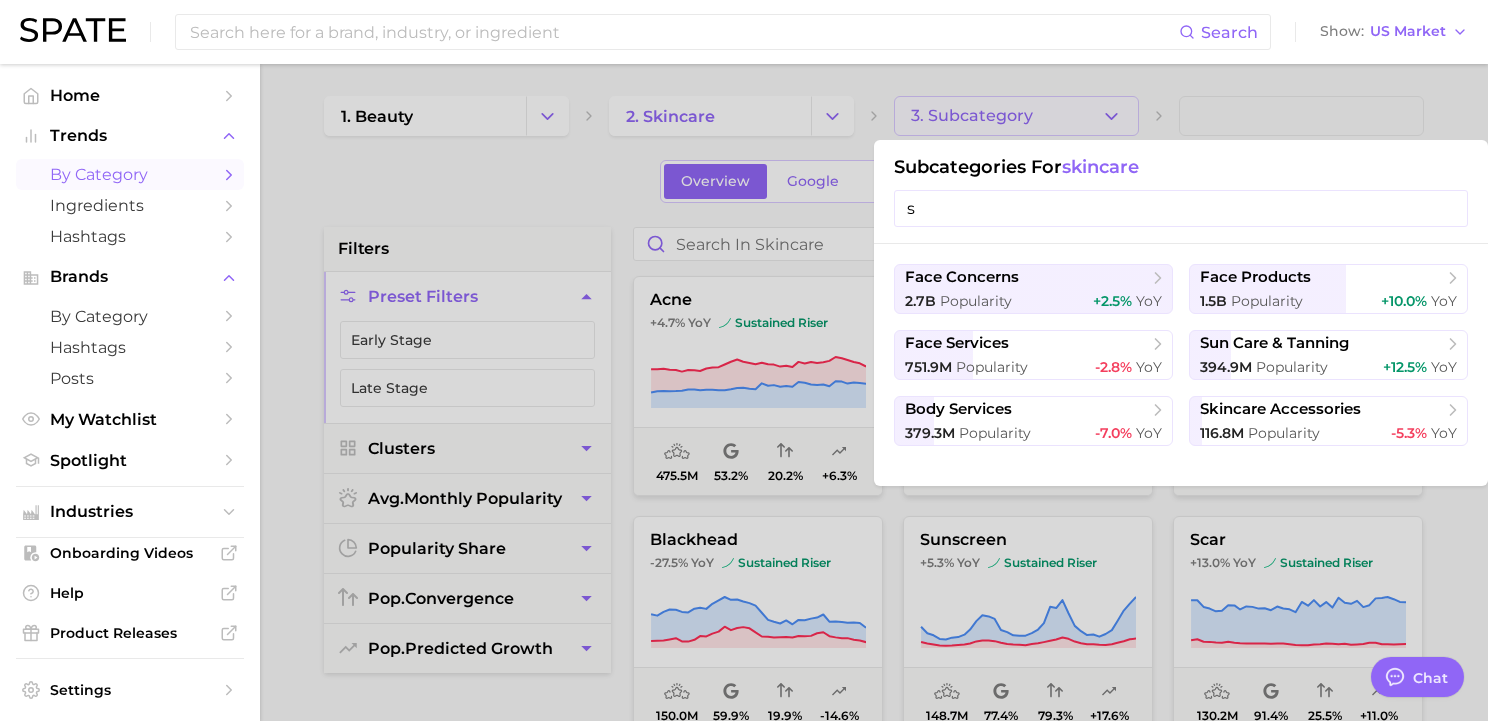type 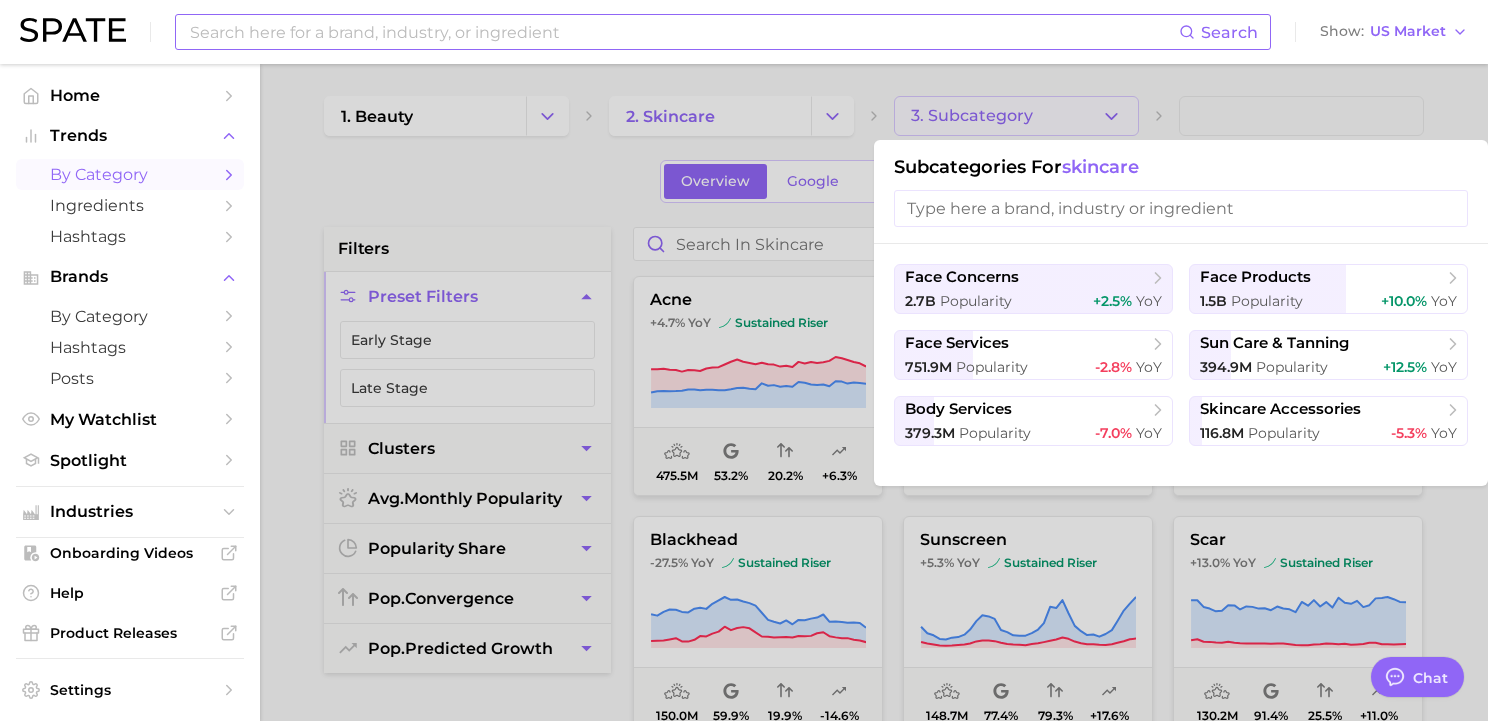 click at bounding box center [683, 32] 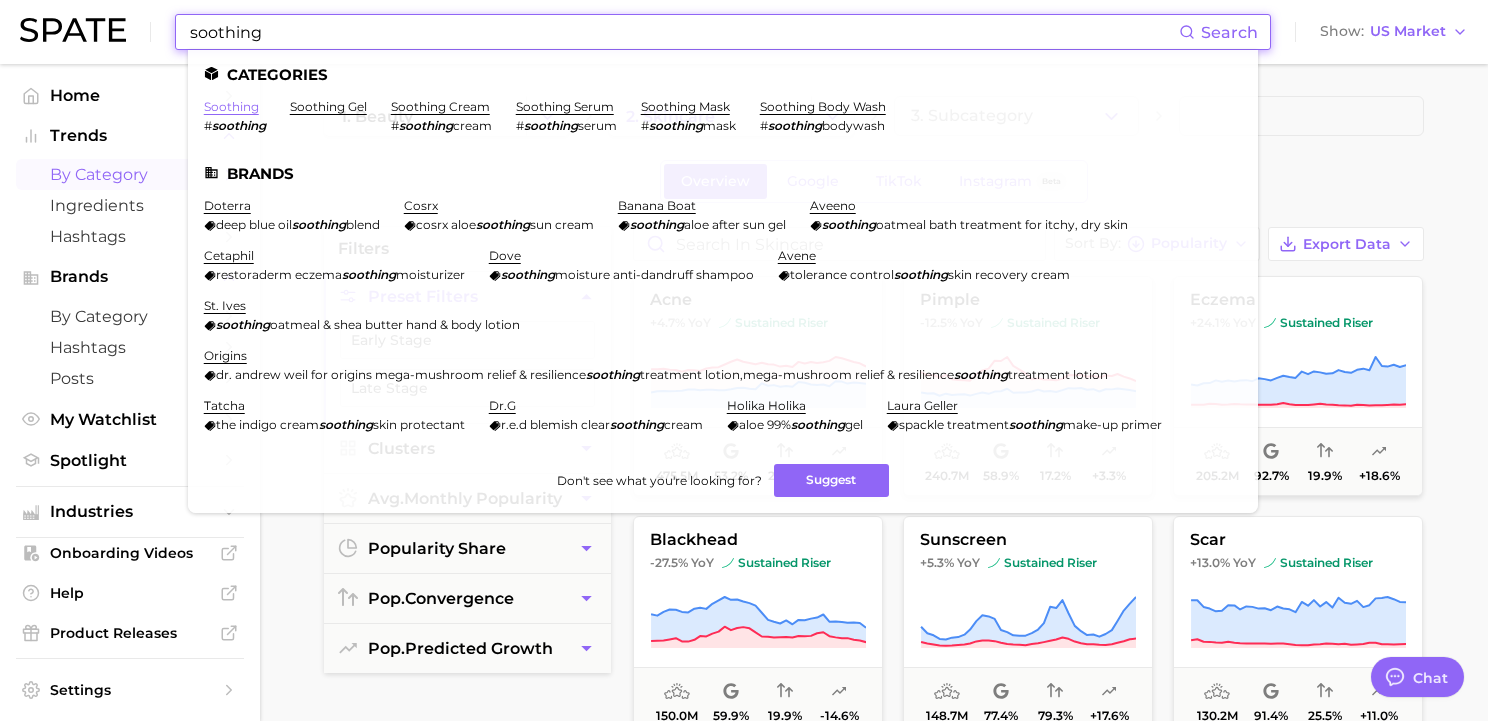 type on "soothing" 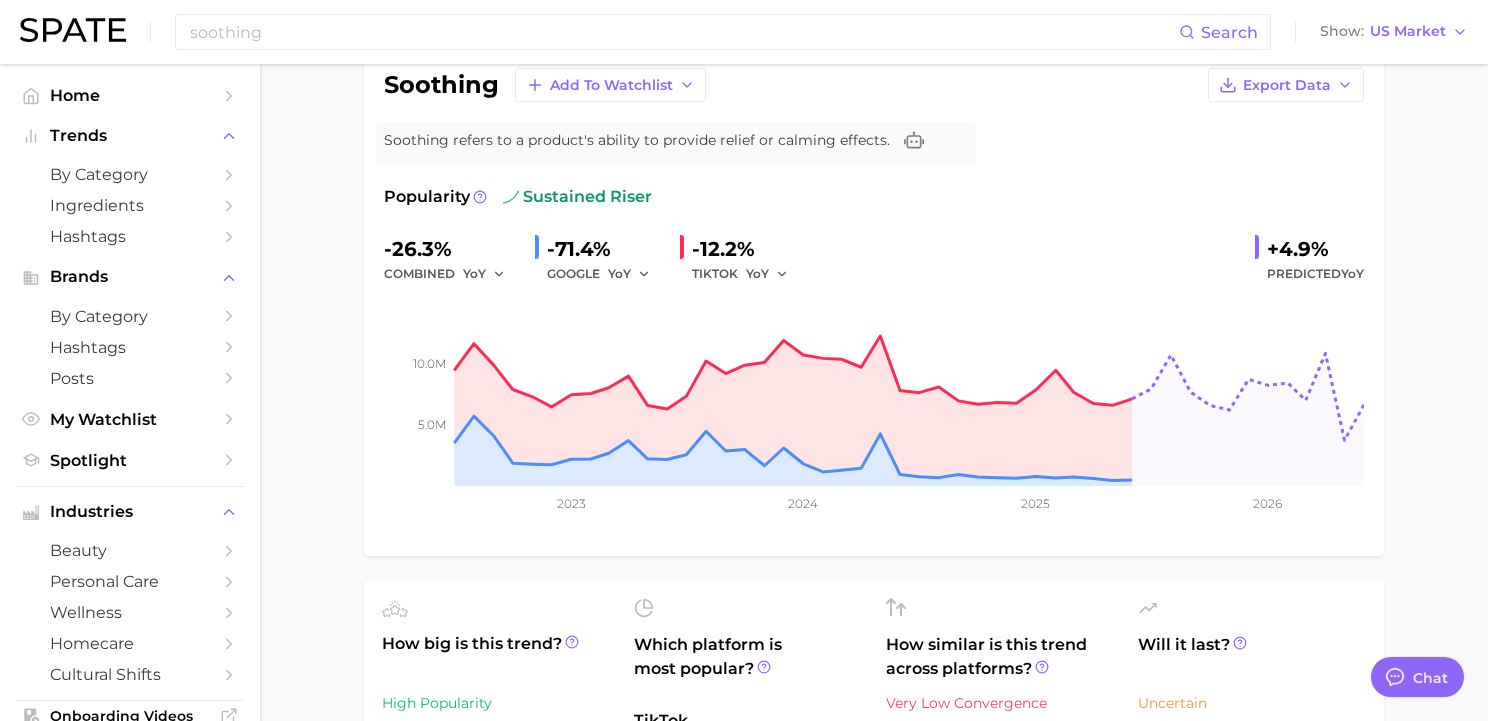 scroll, scrollTop: 0, scrollLeft: 0, axis: both 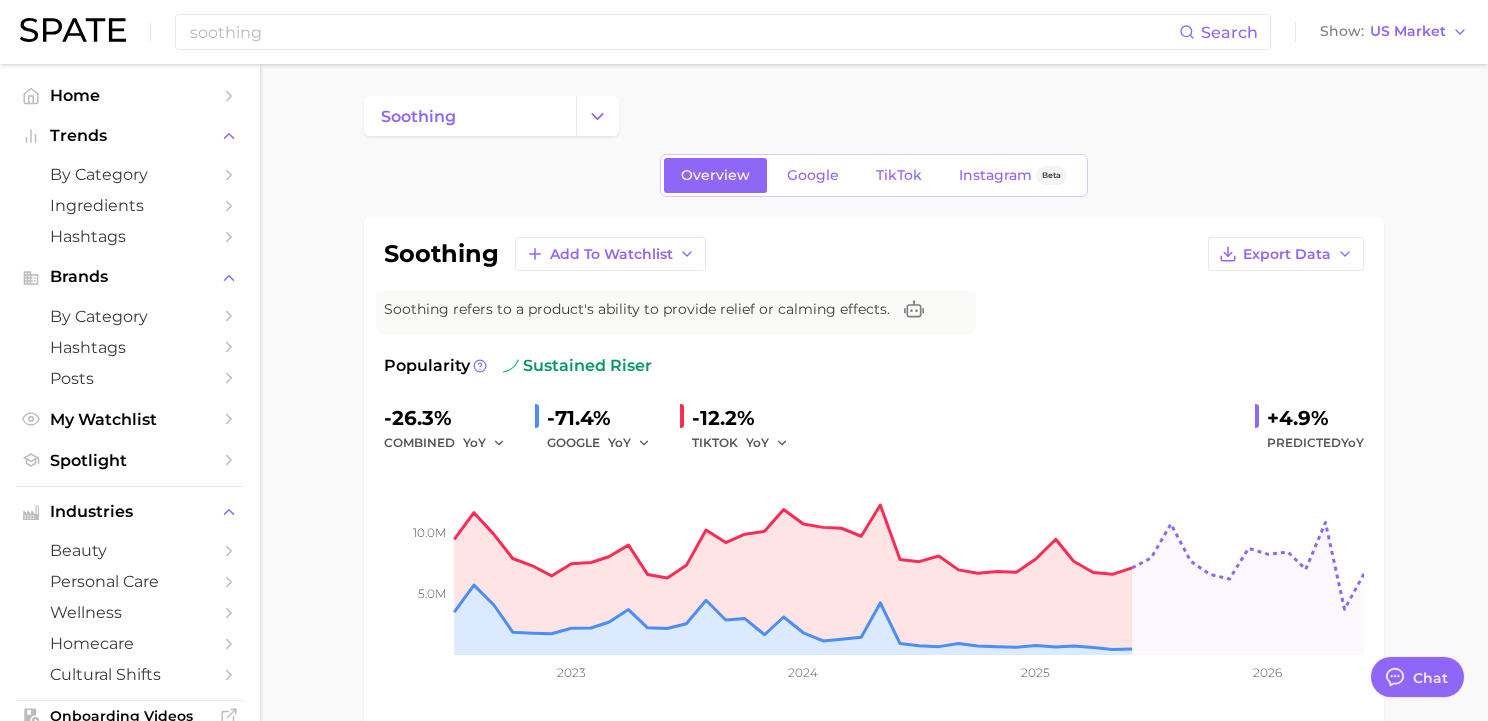drag, startPoint x: 304, startPoint y: 196, endPoint x: 184, endPoint y: 55, distance: 185.15129 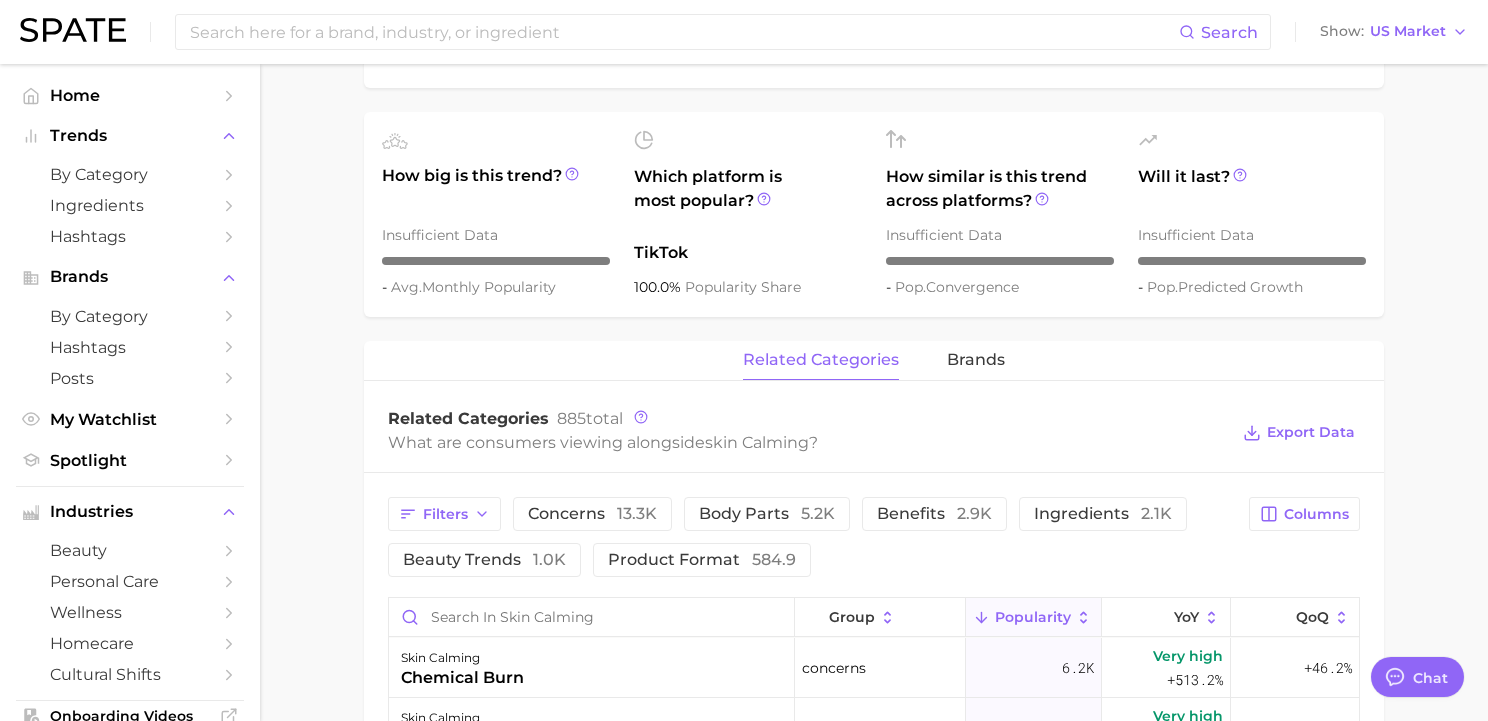 scroll, scrollTop: 737, scrollLeft: 0, axis: vertical 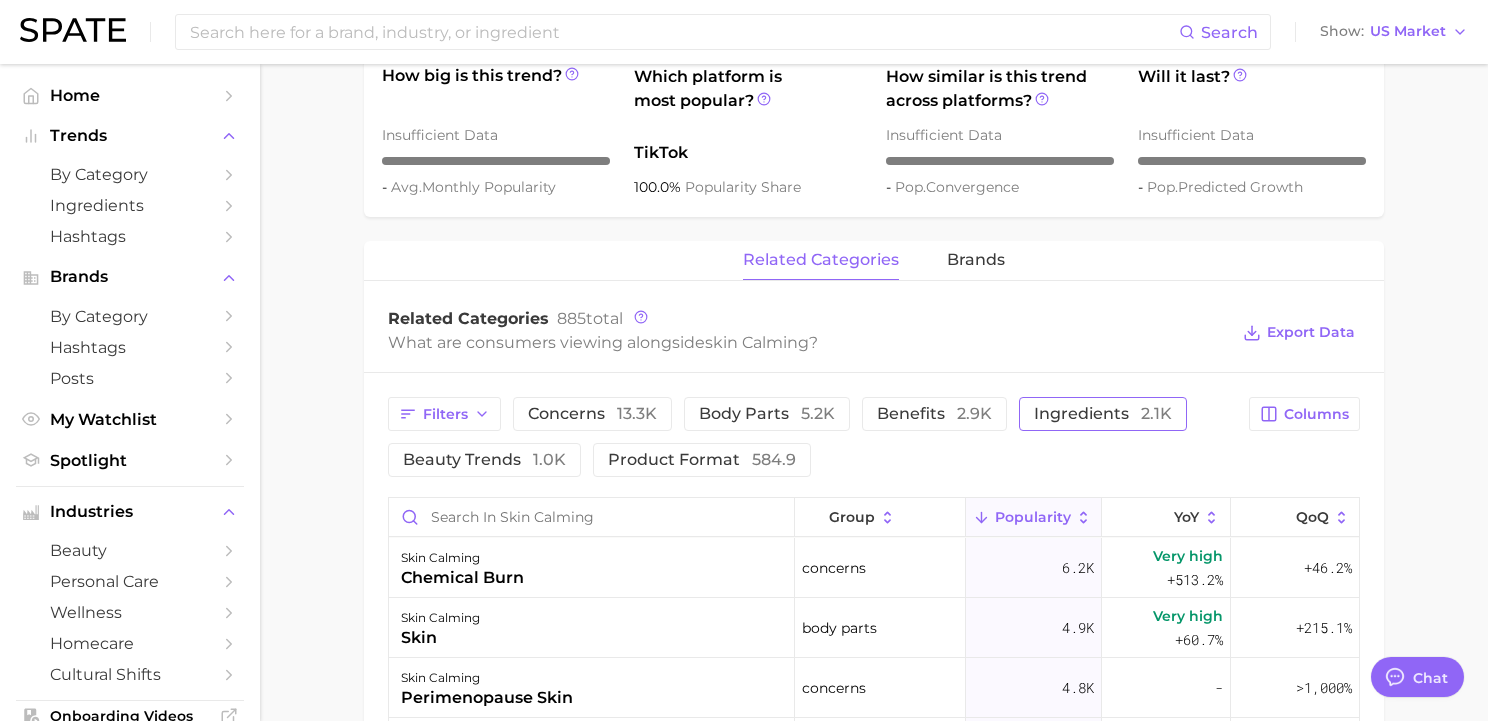 click on "ingredients   2.1k" at bounding box center (1103, 414) 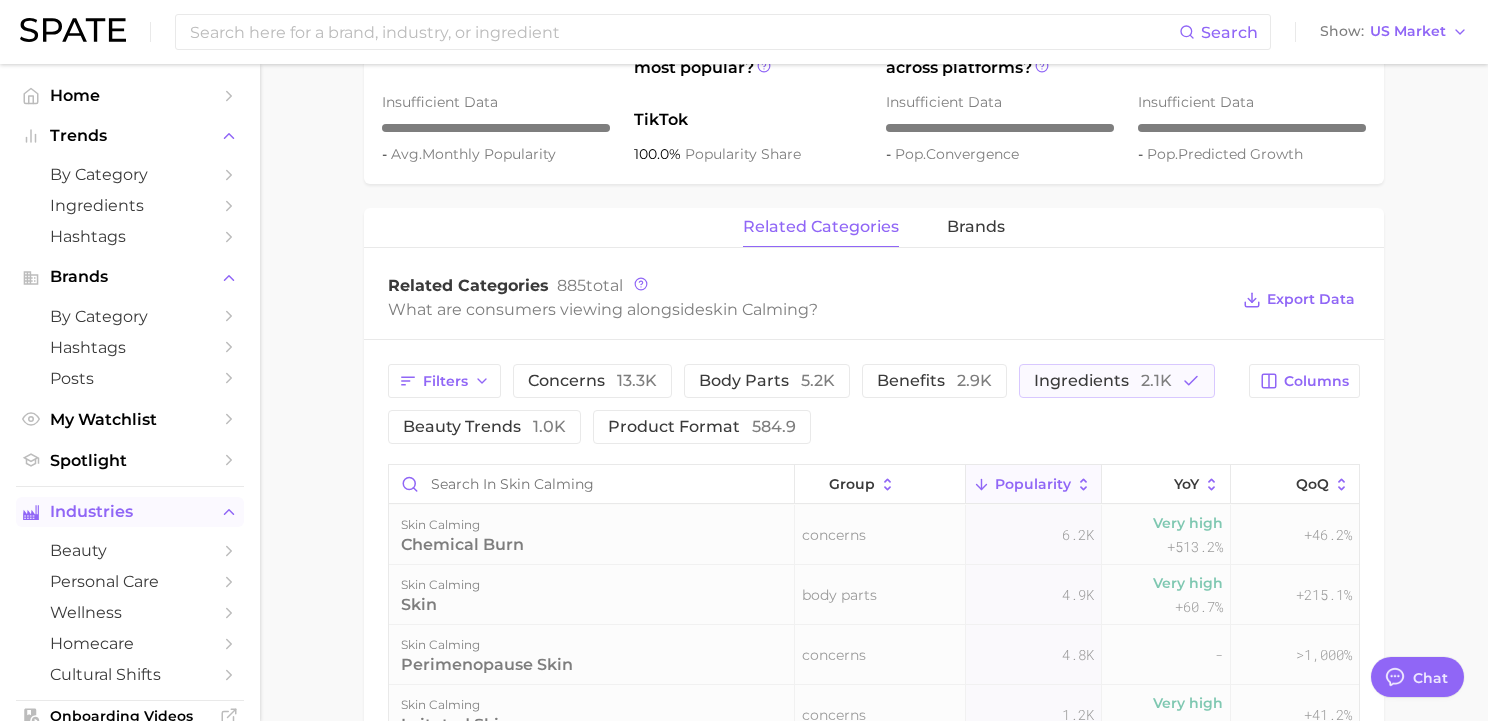 scroll, scrollTop: 771, scrollLeft: 0, axis: vertical 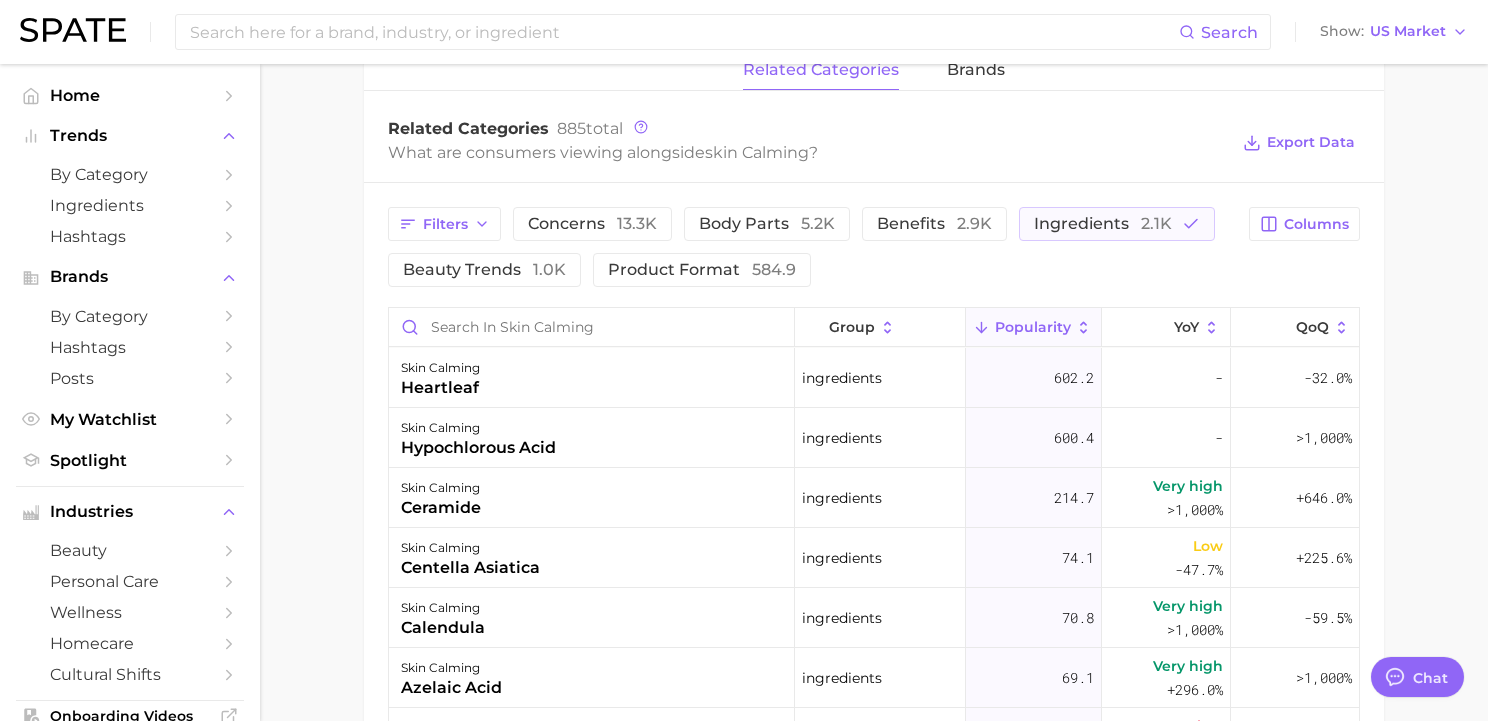 type 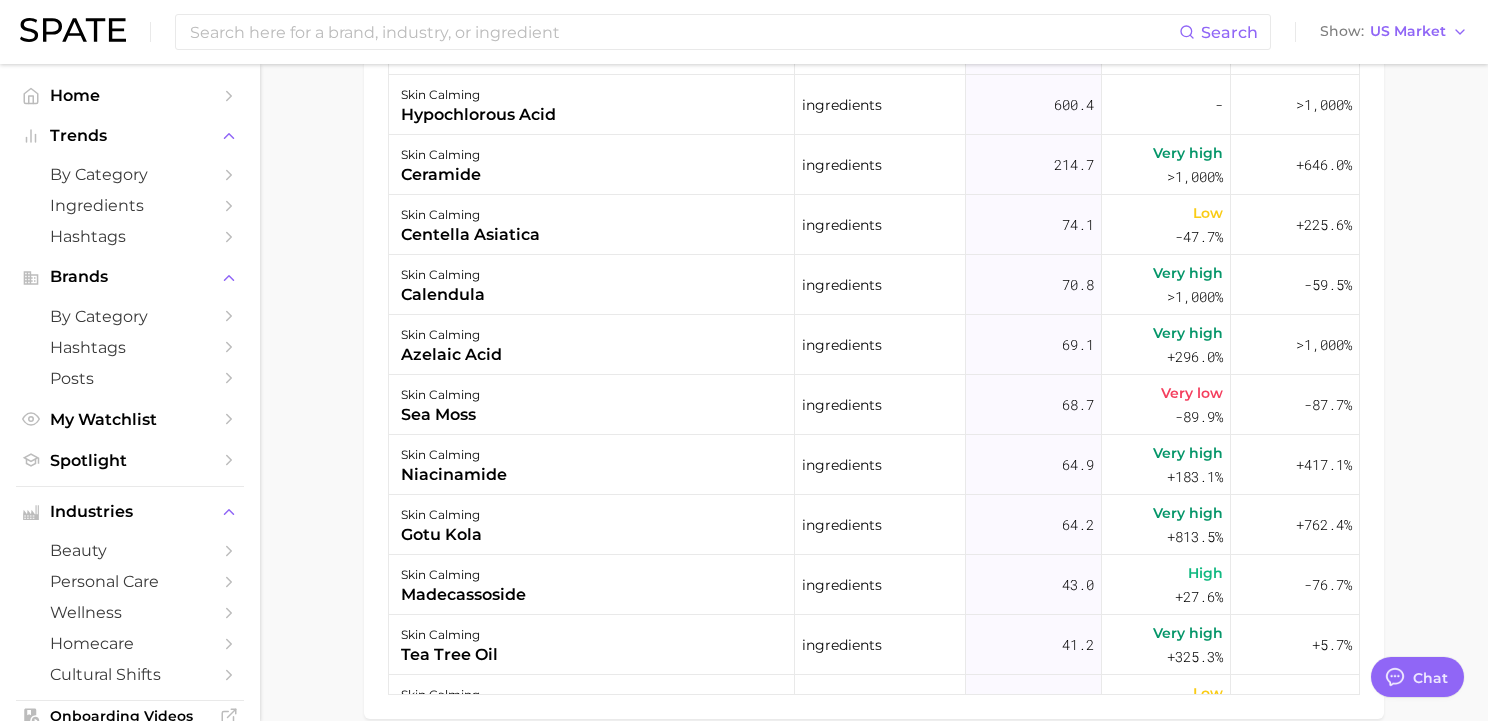 scroll, scrollTop: 1263, scrollLeft: 0, axis: vertical 